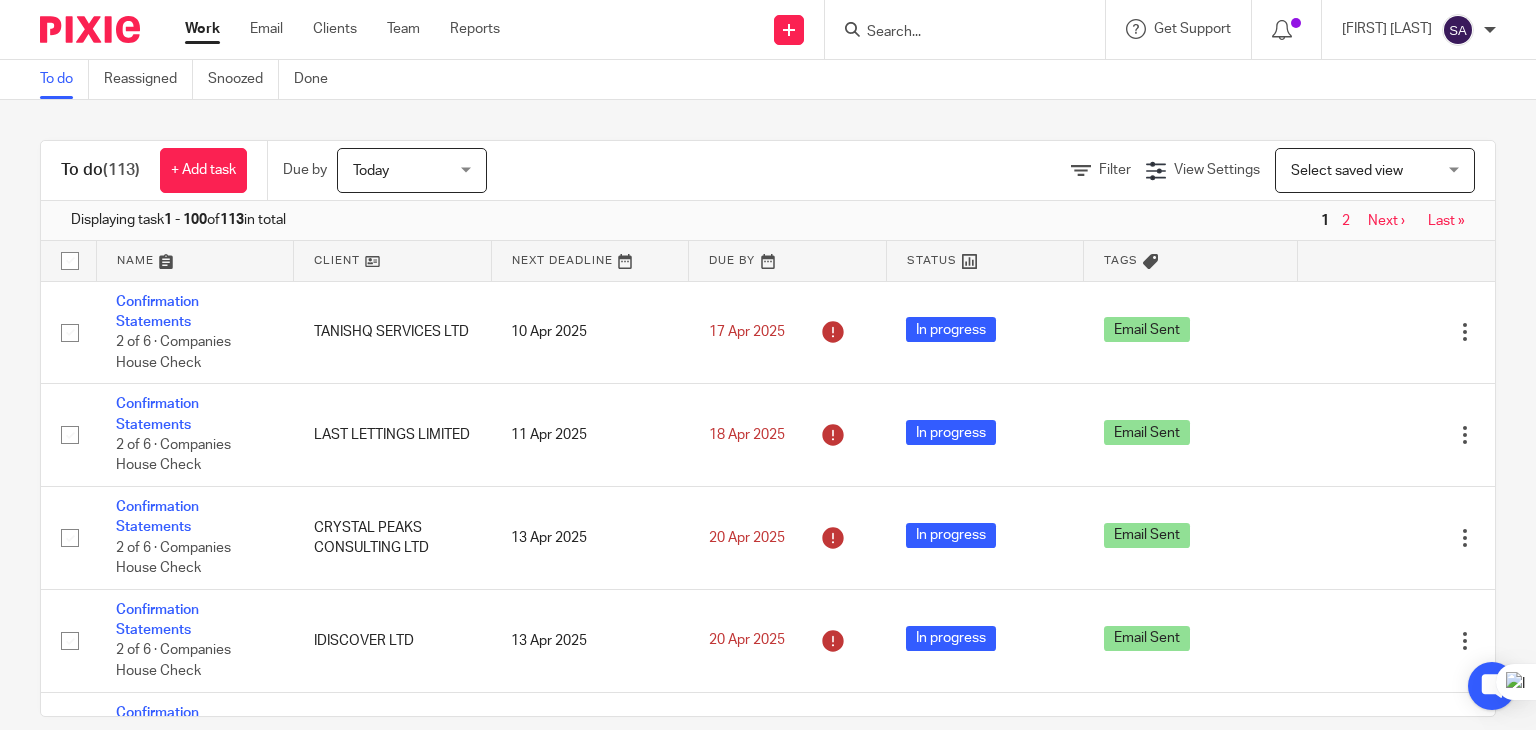 scroll, scrollTop: 0, scrollLeft: 0, axis: both 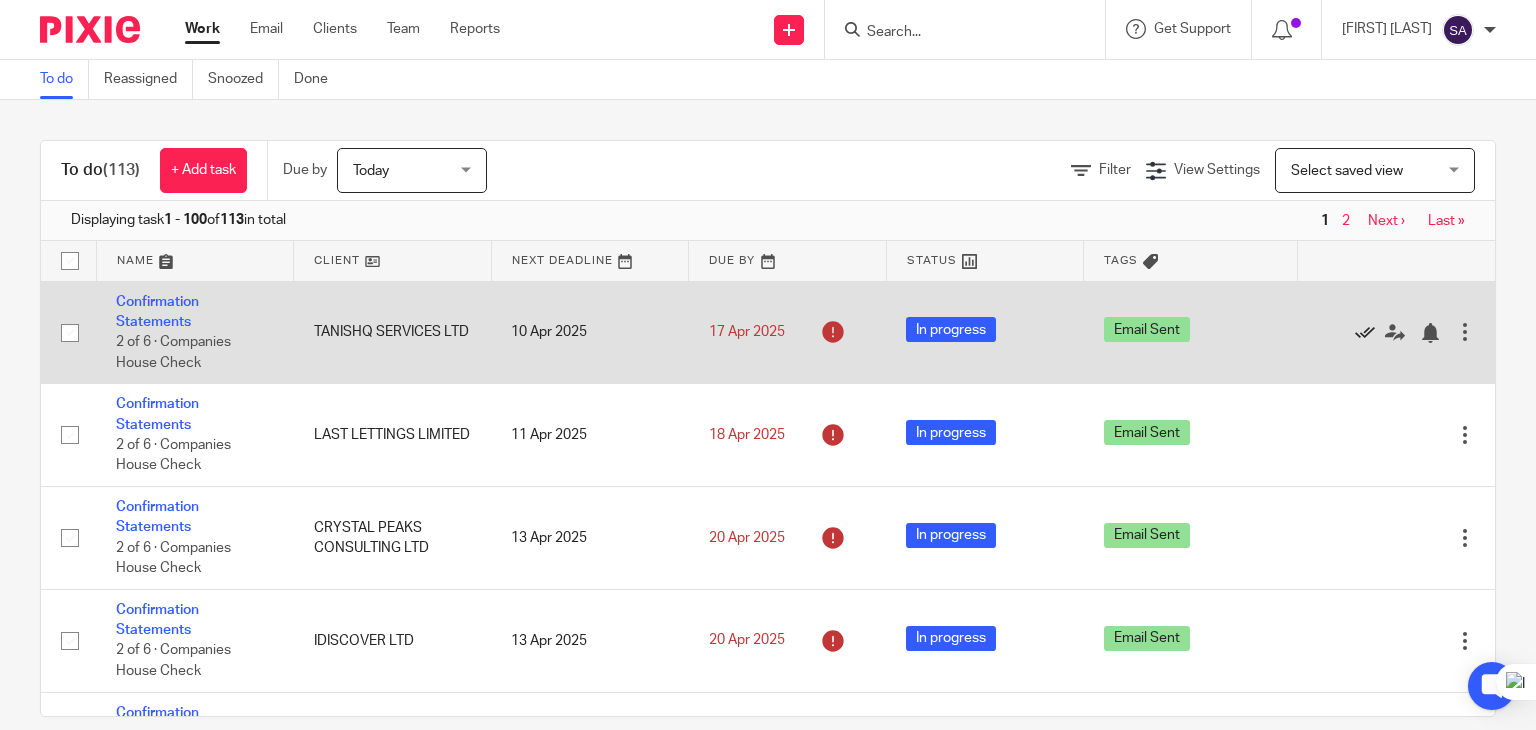 click 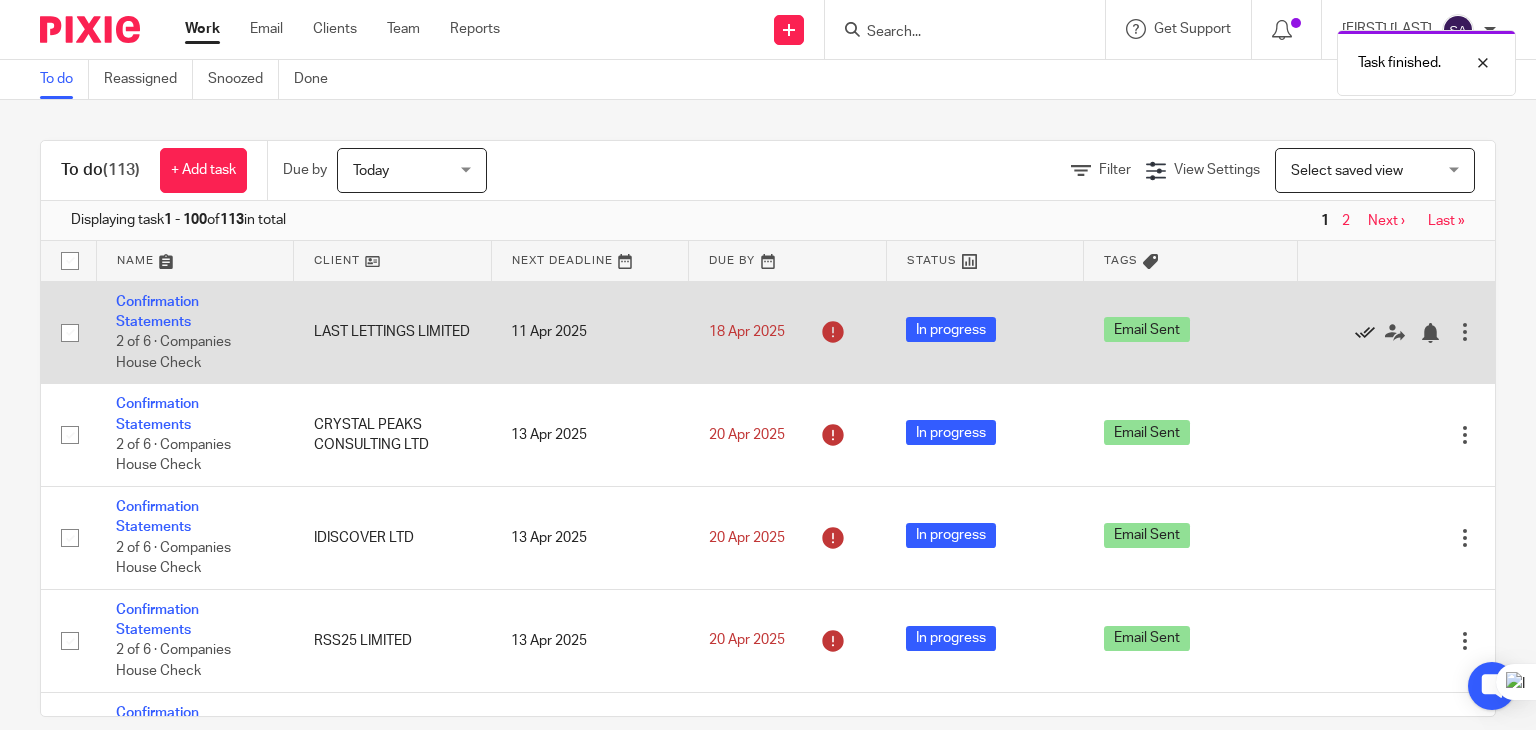 click 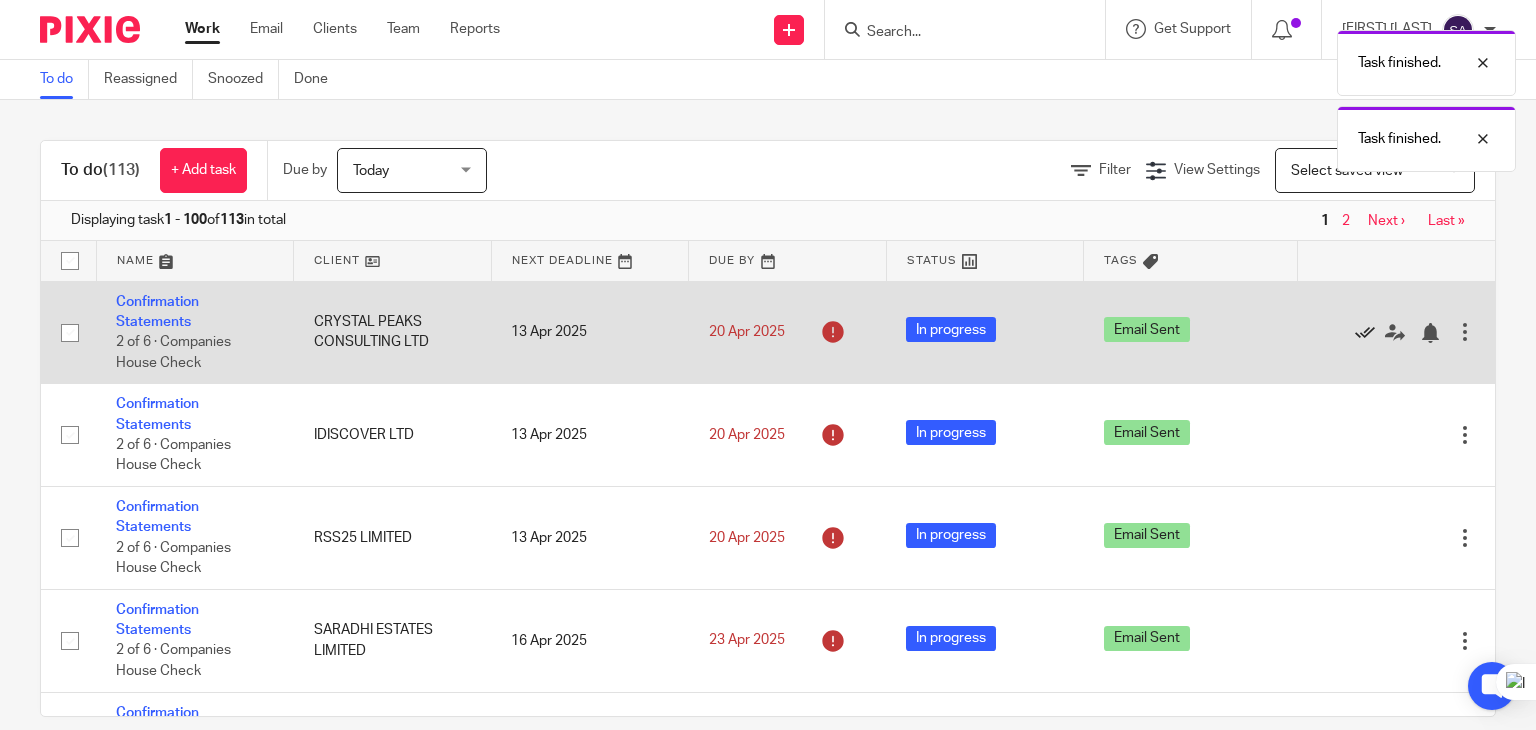 click 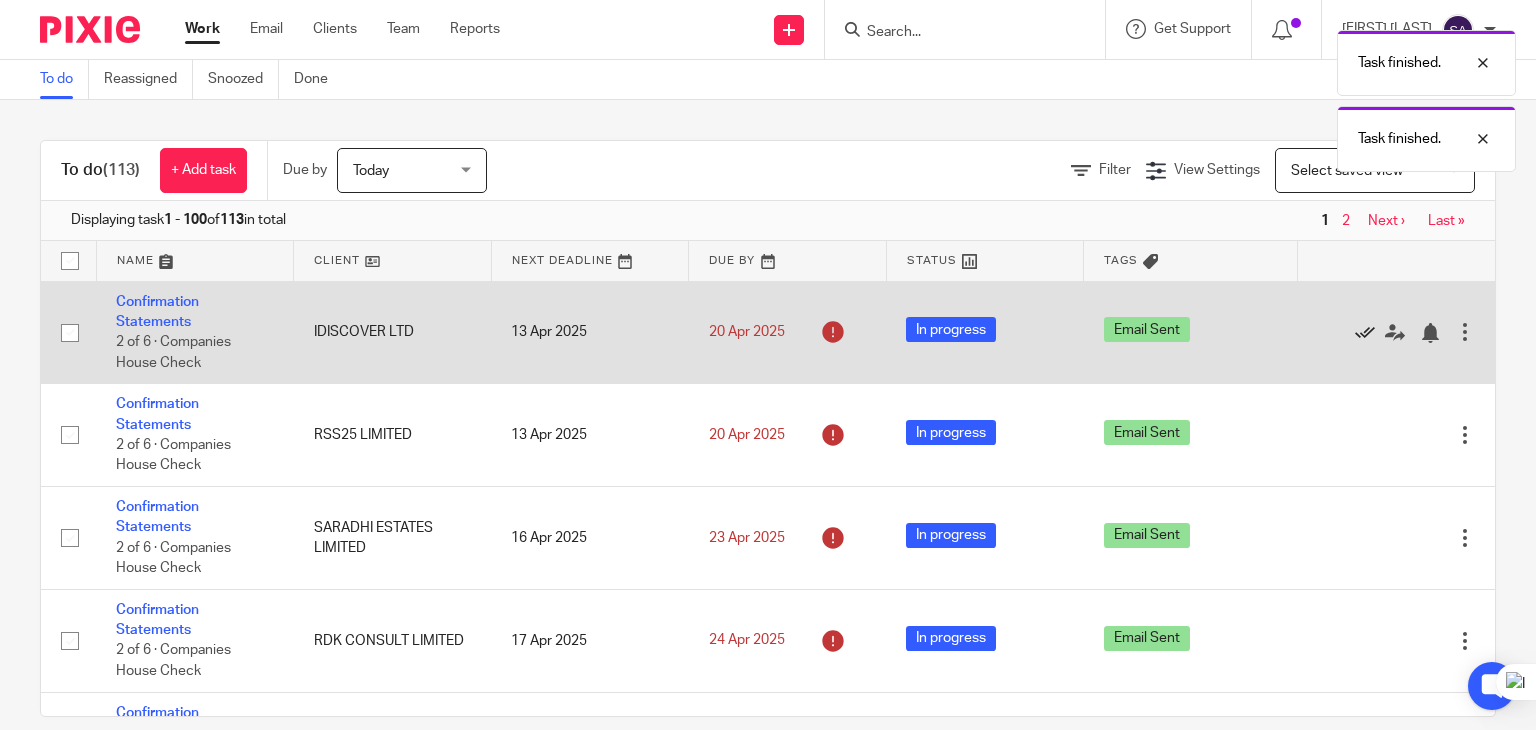 click 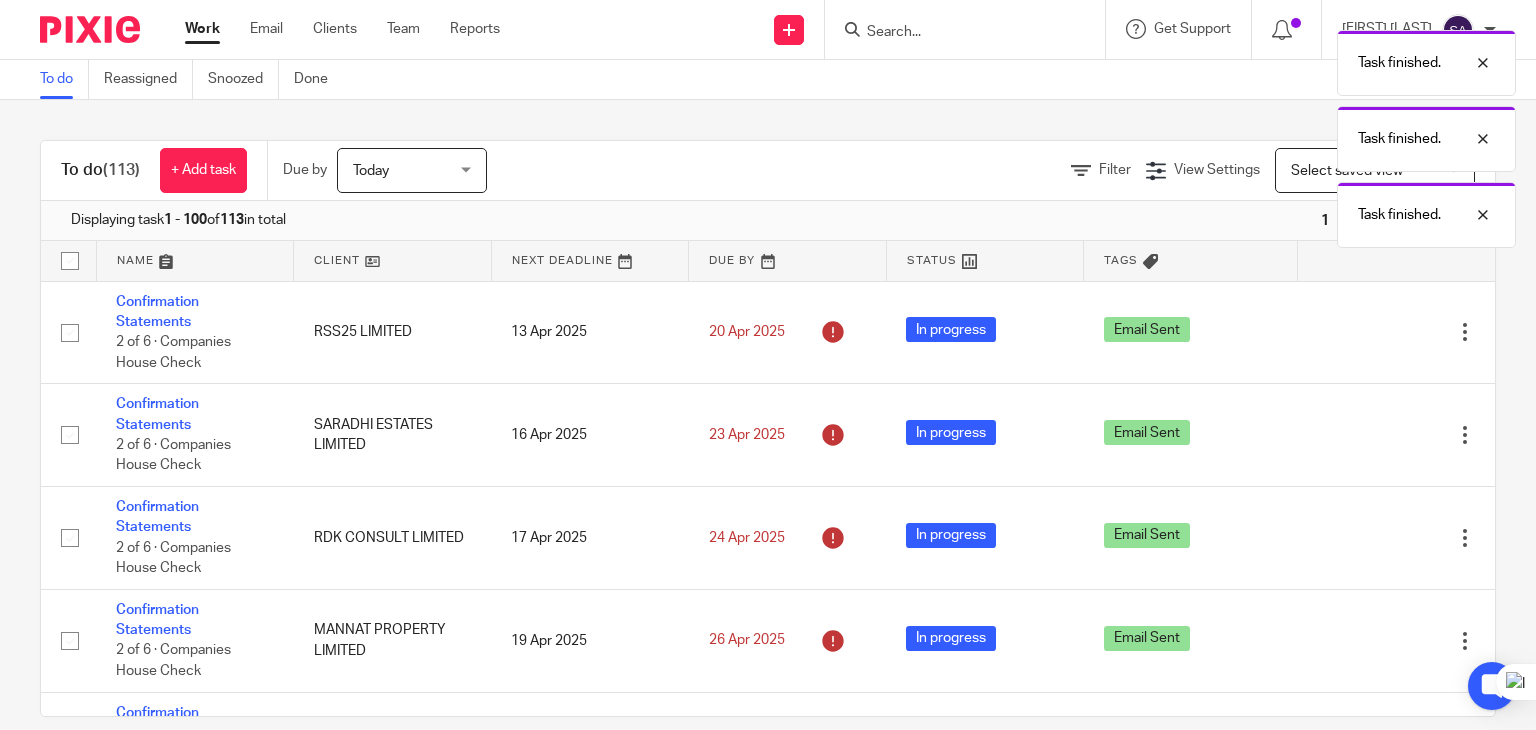 click 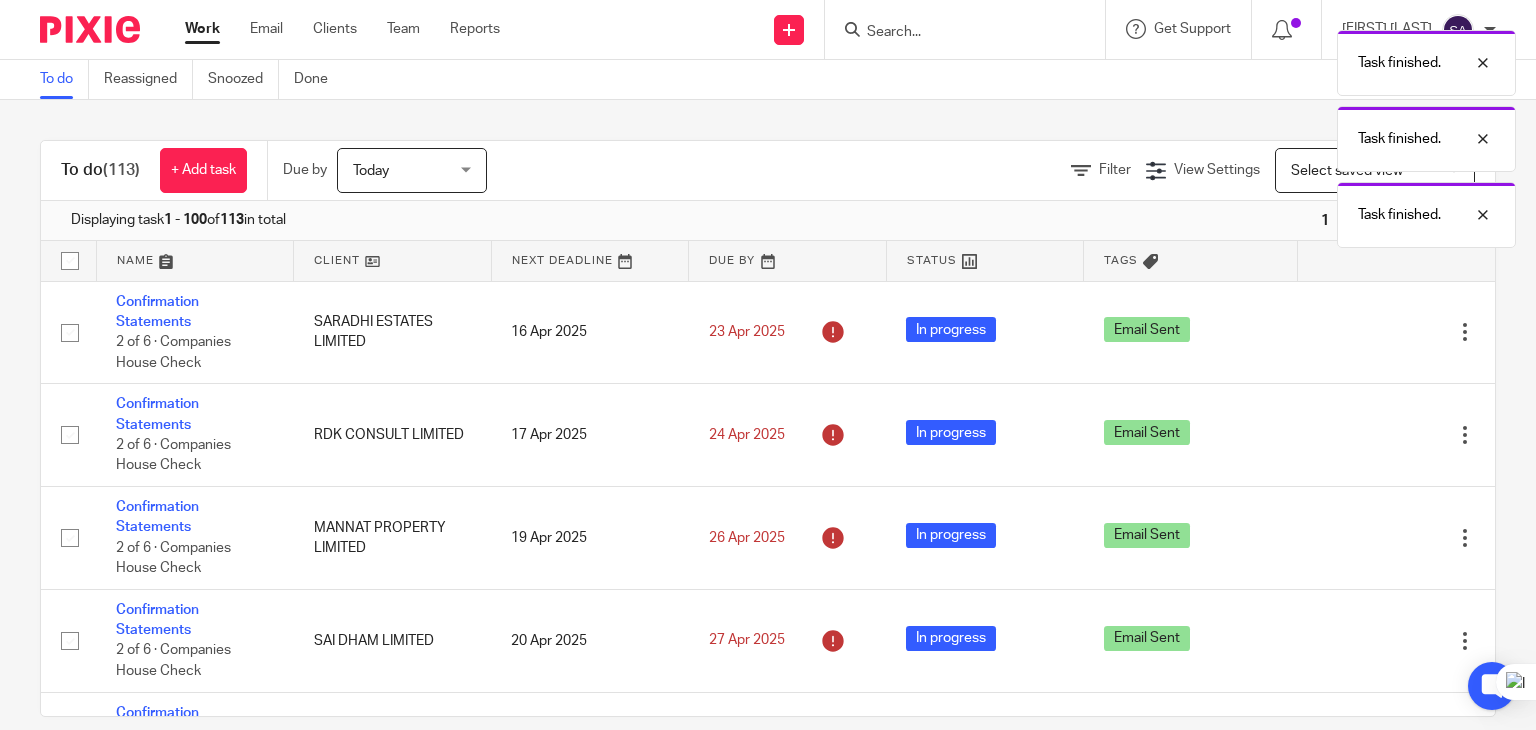 click 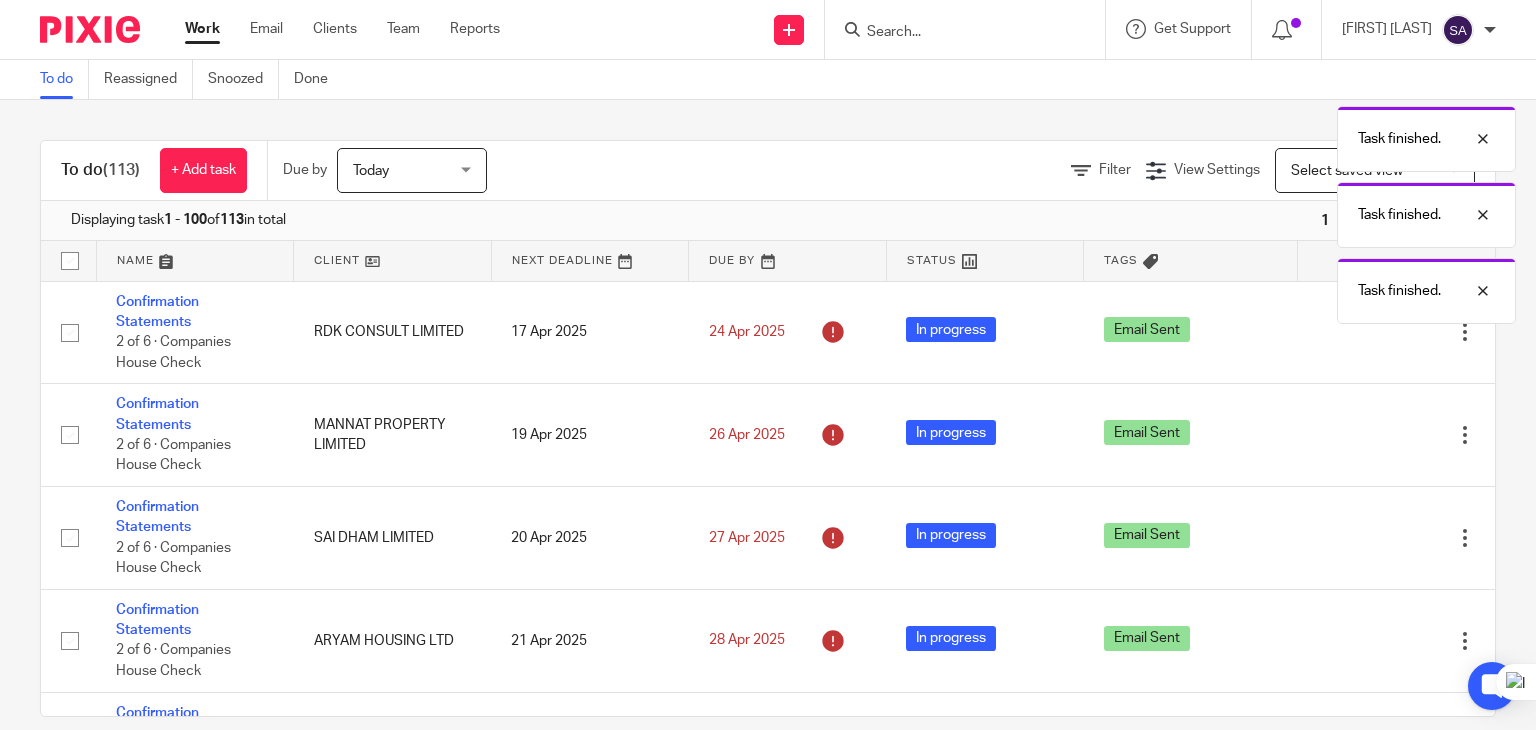 click 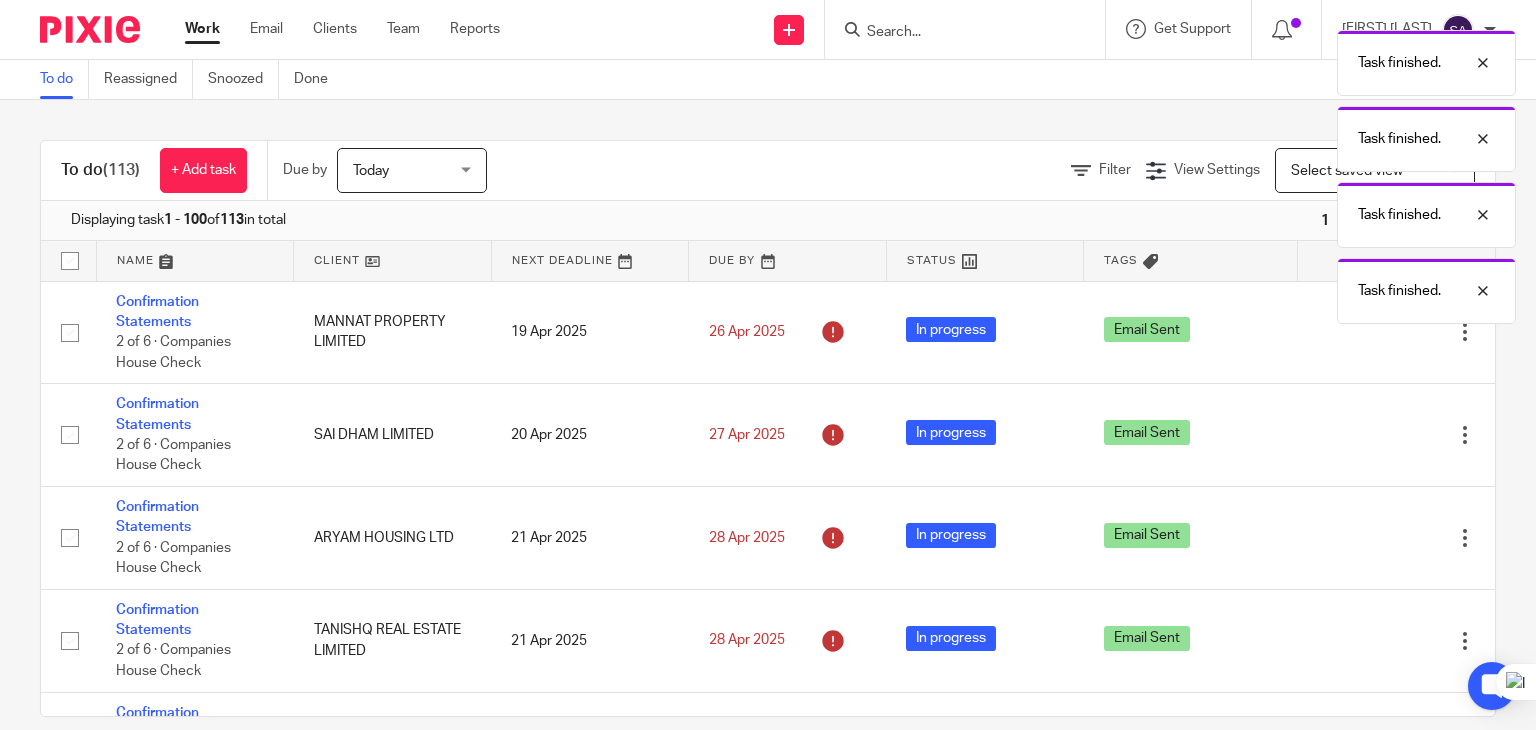 click 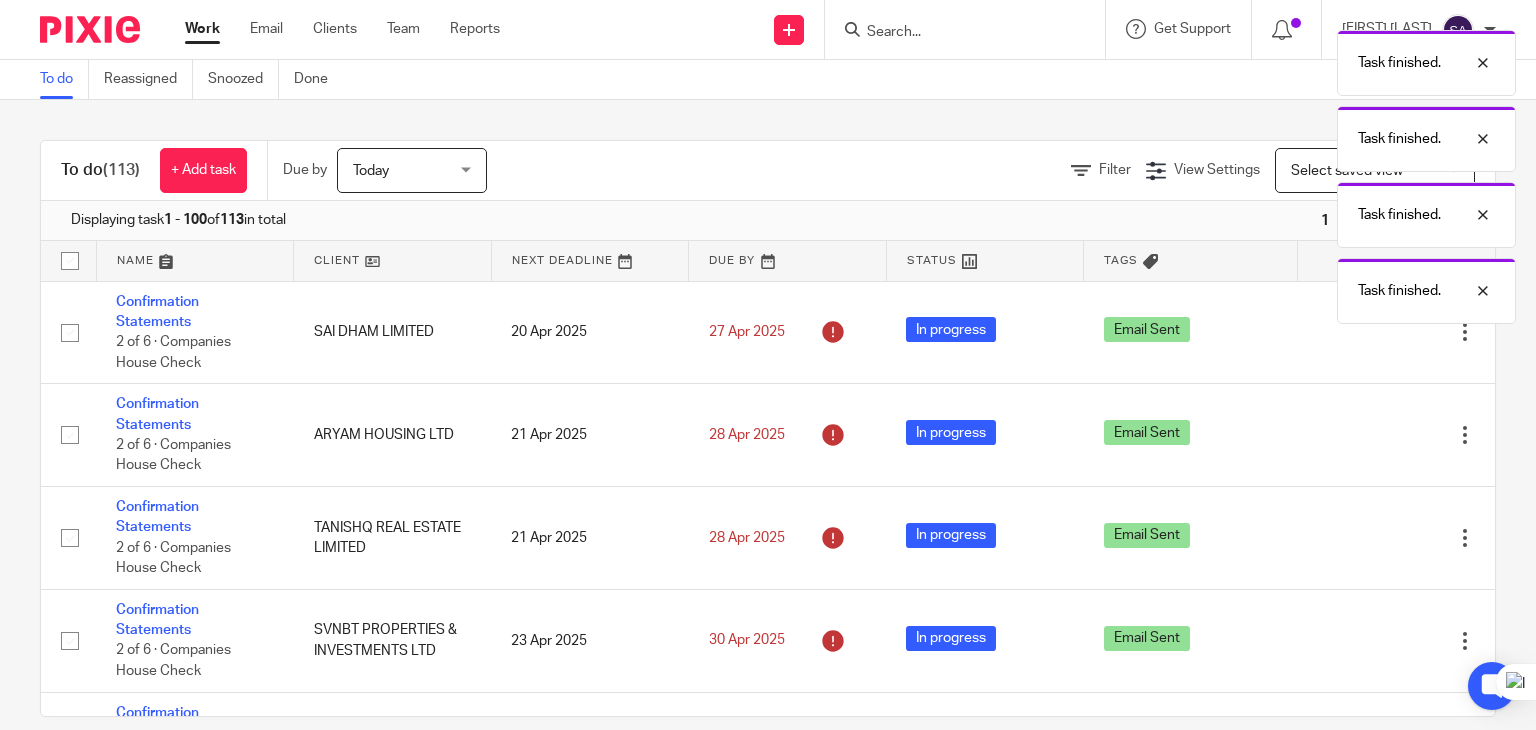 click 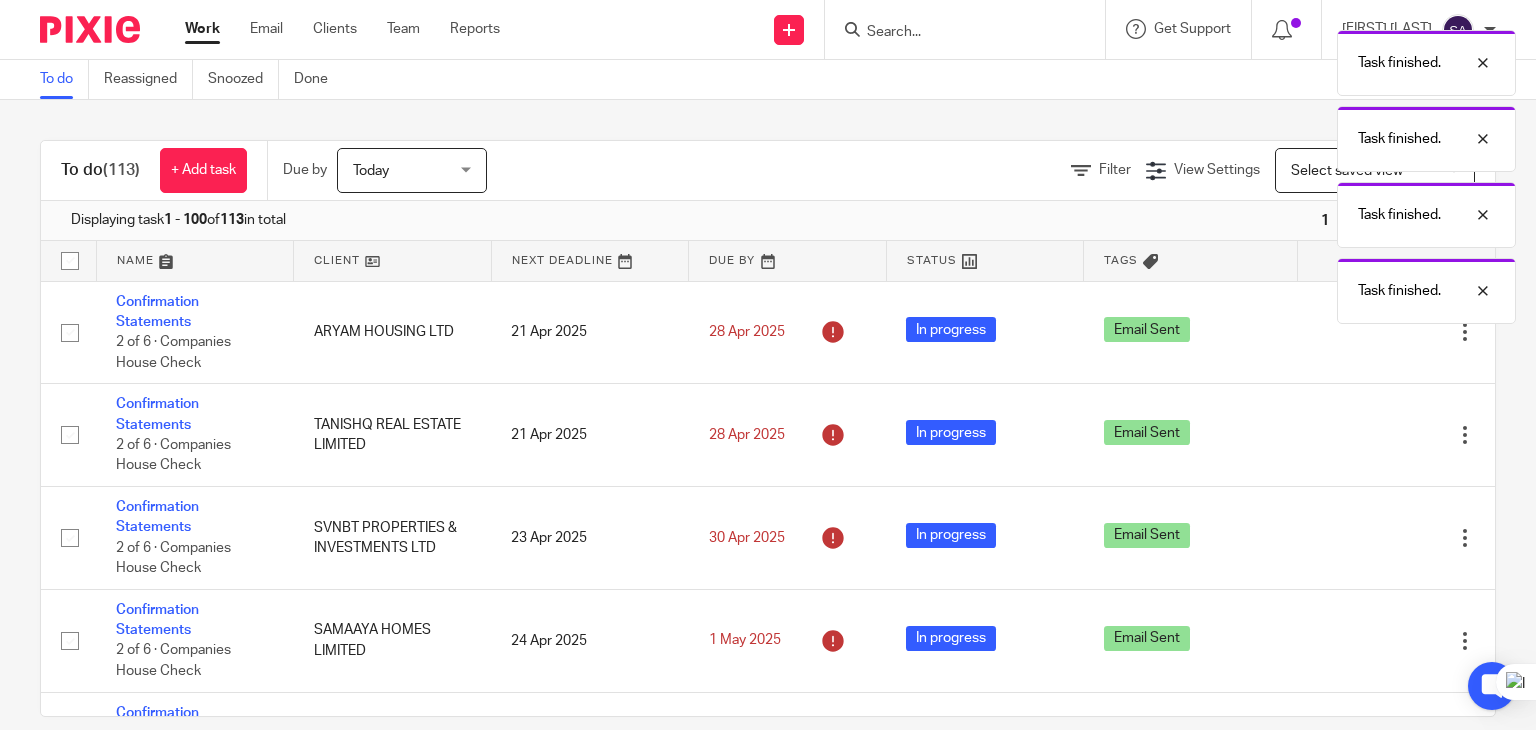click 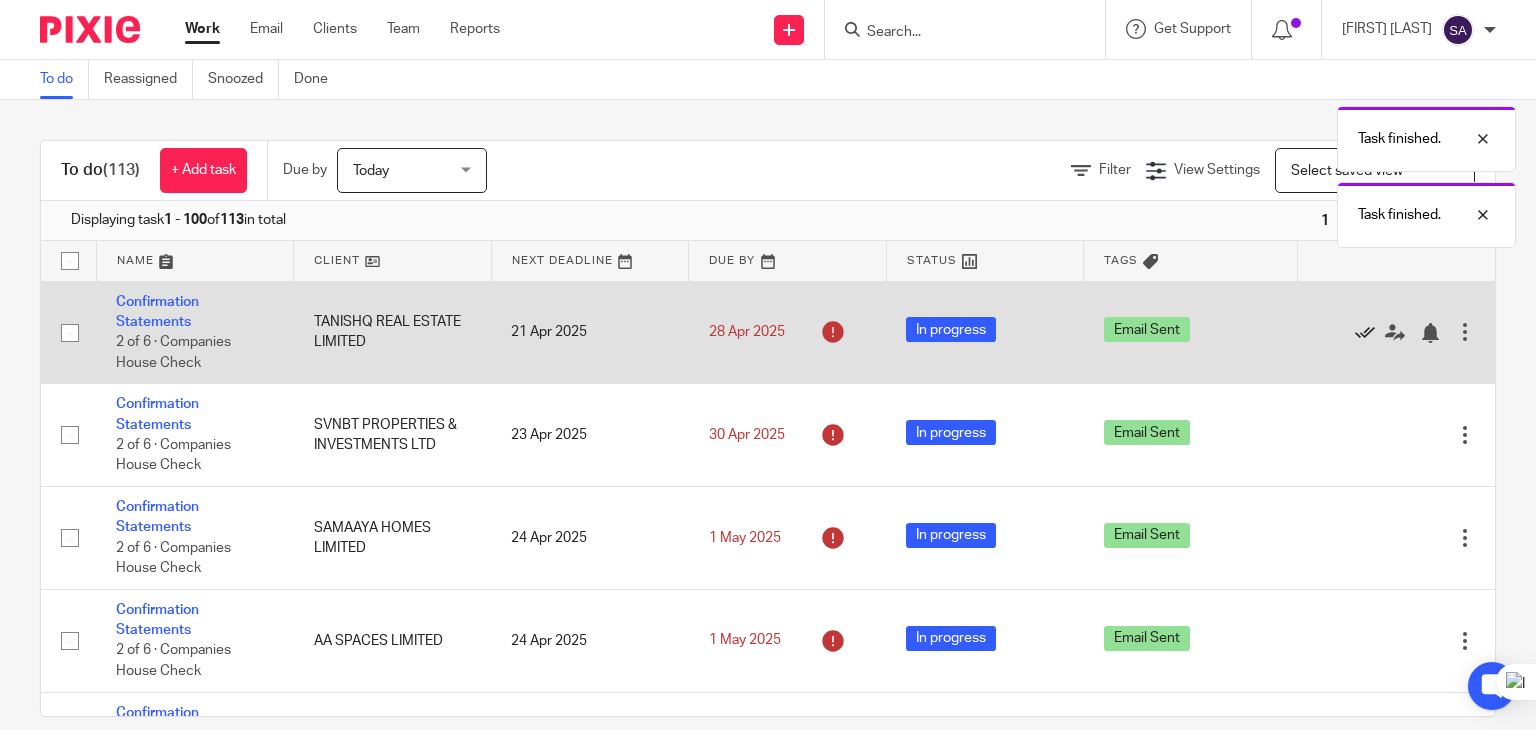 click 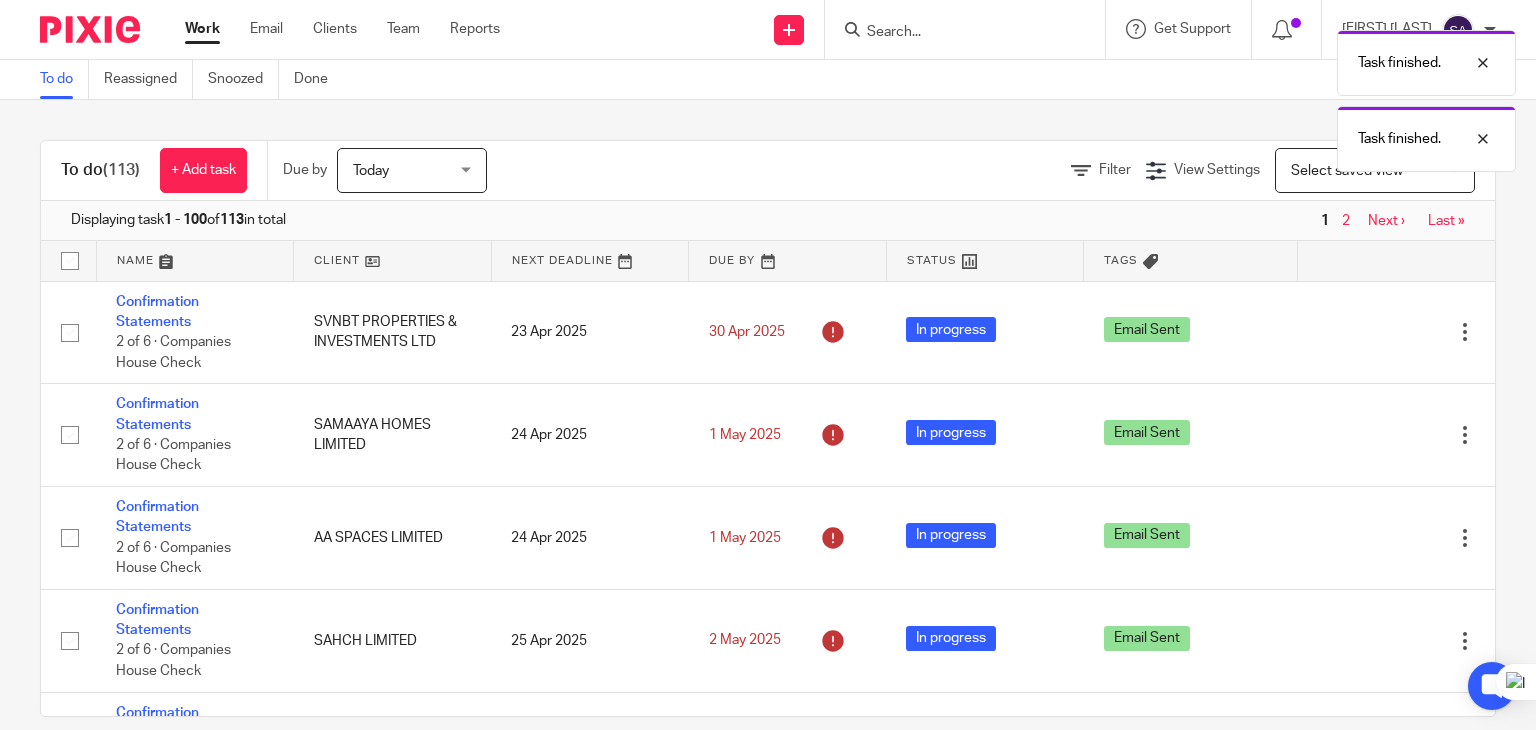 click 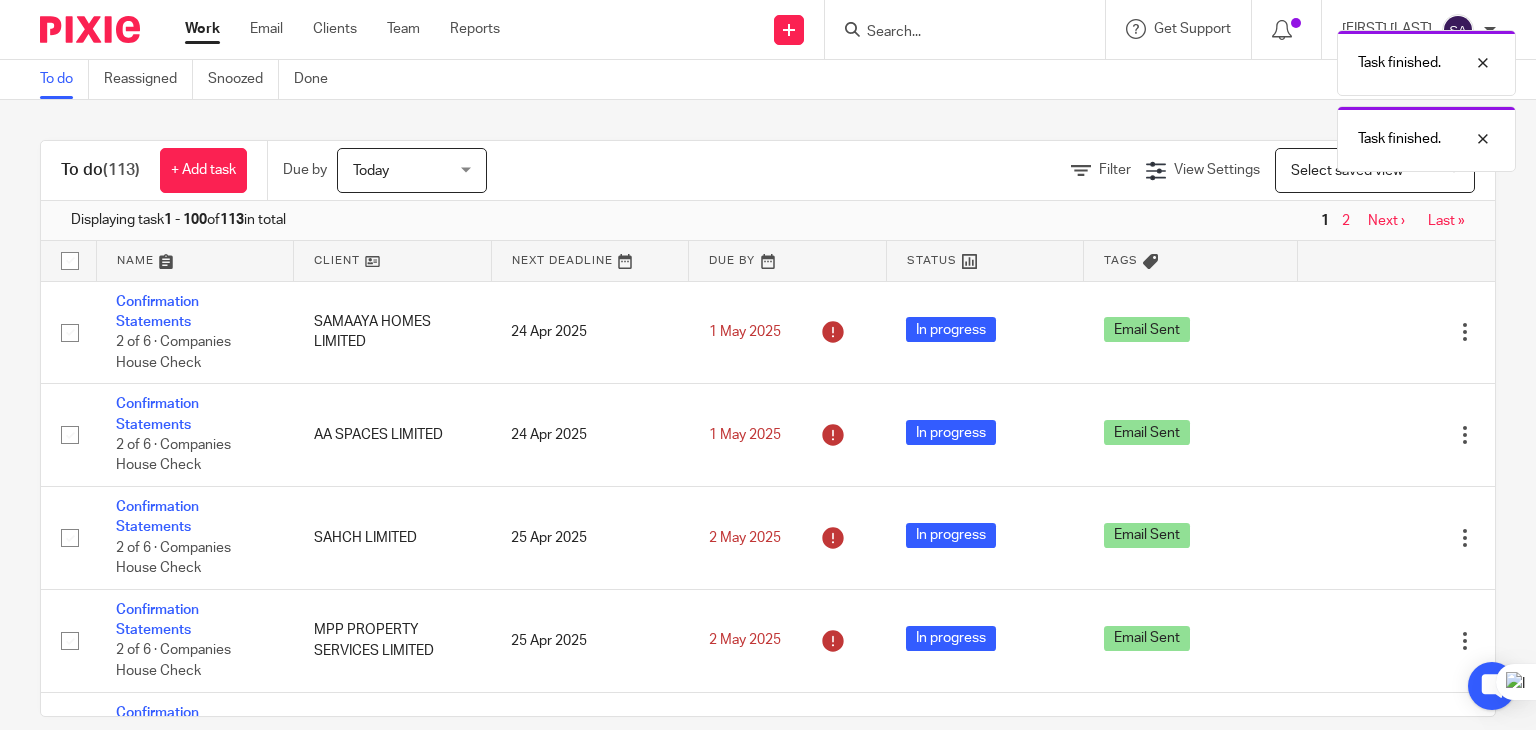 click 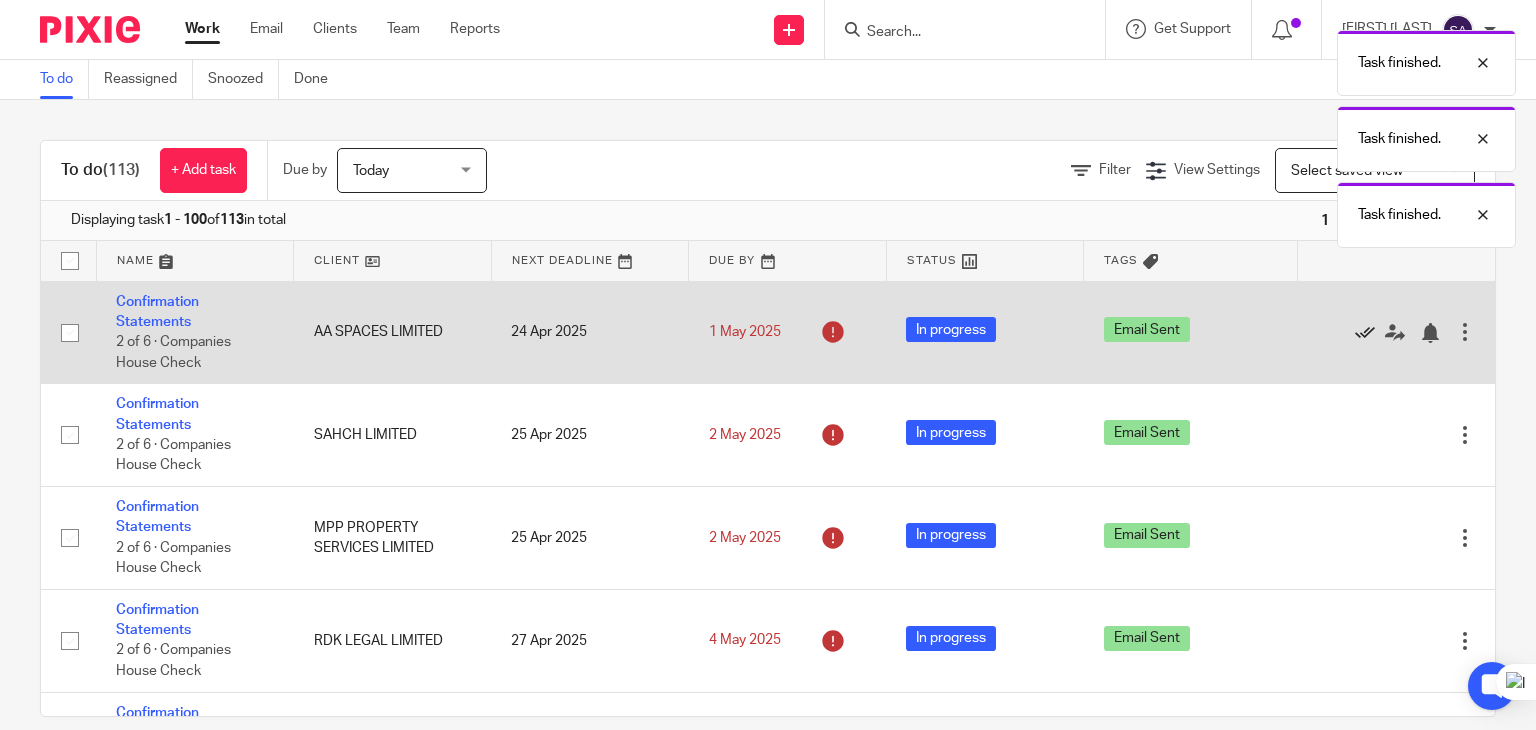 click 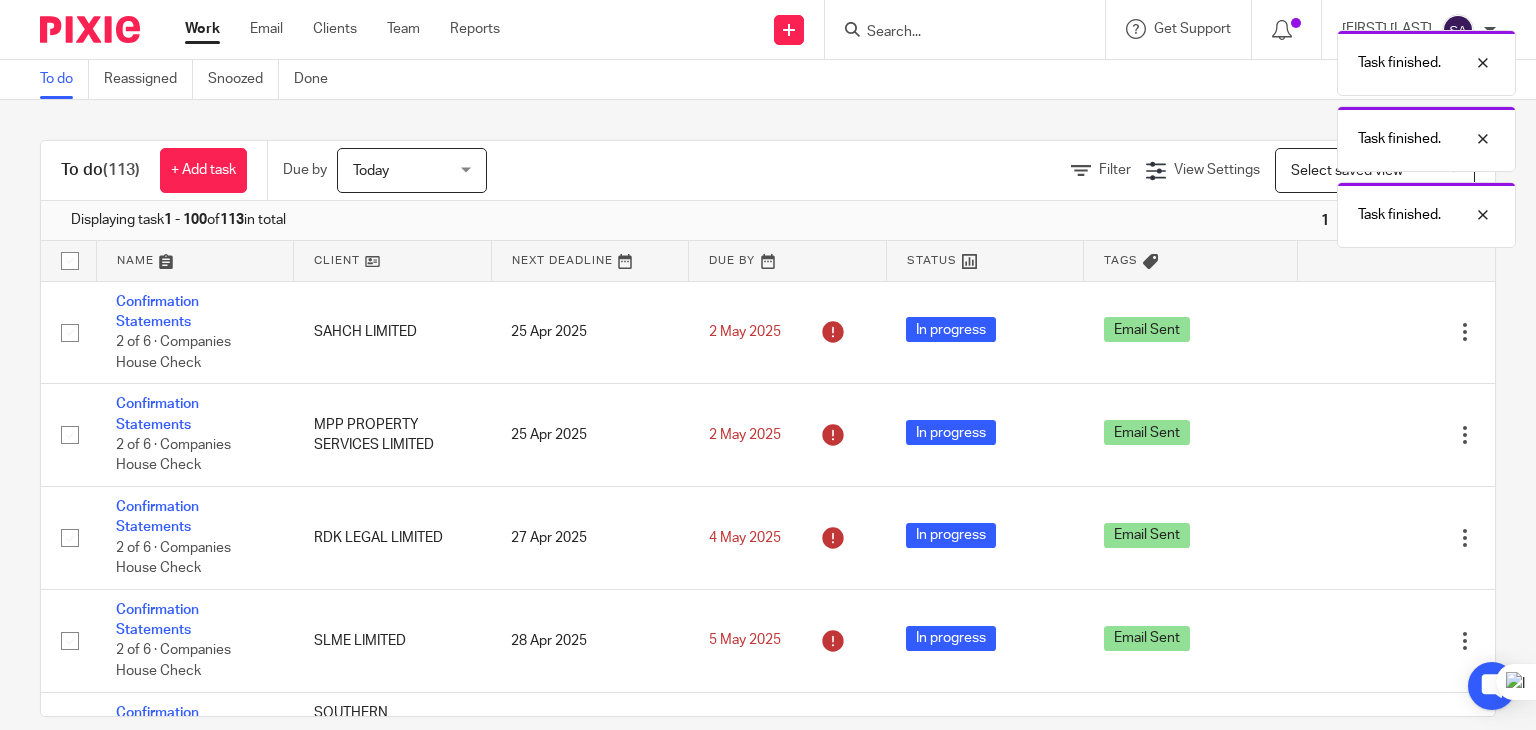 click 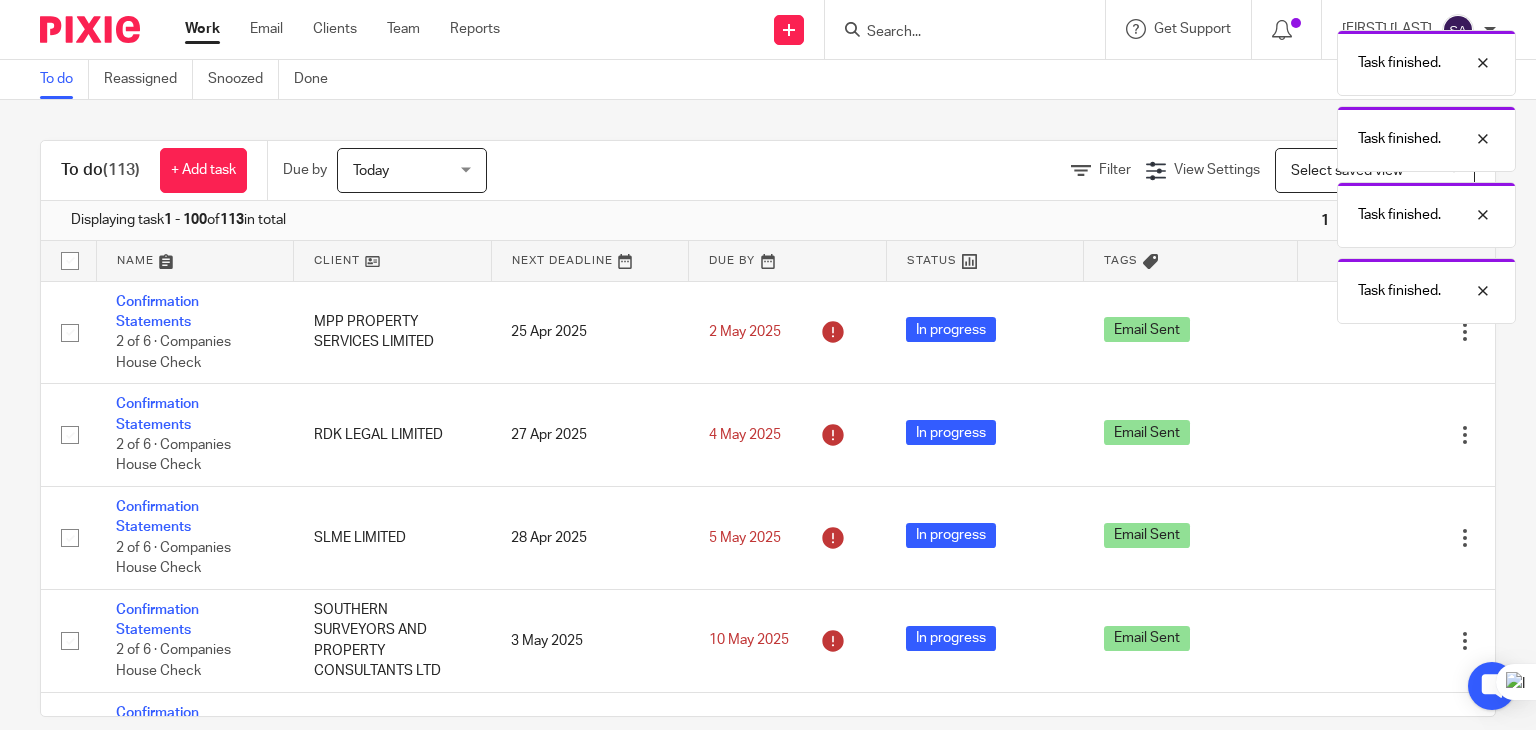 click 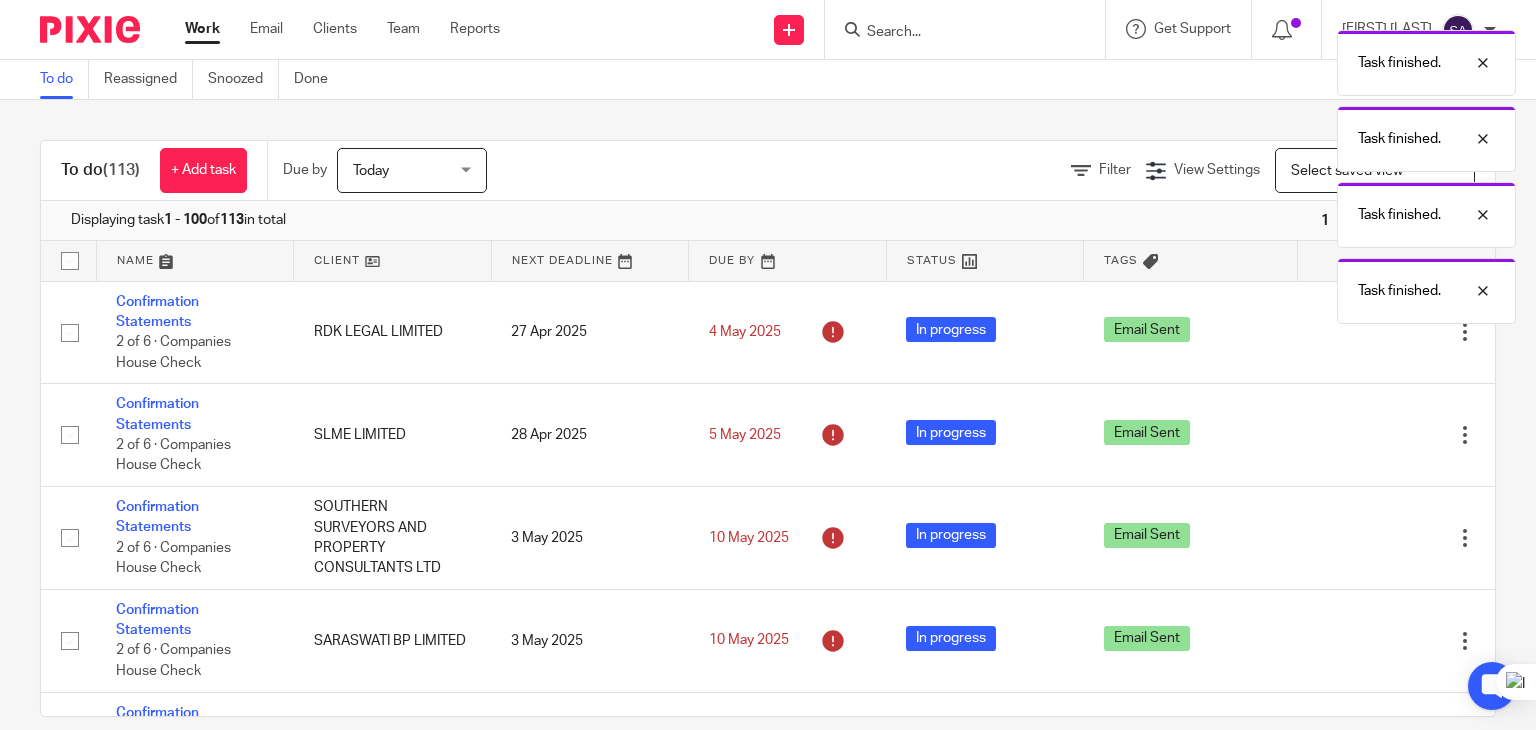 click 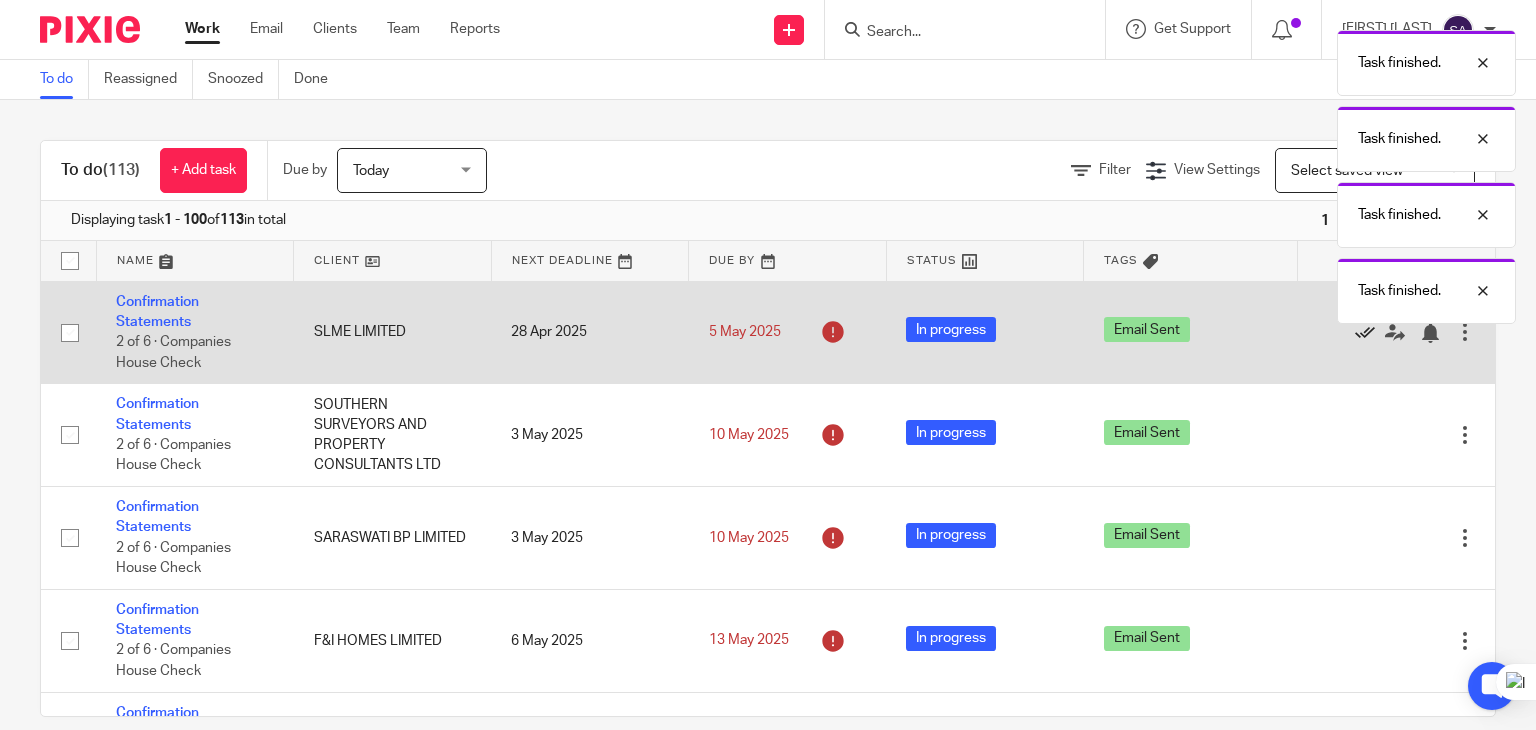 click 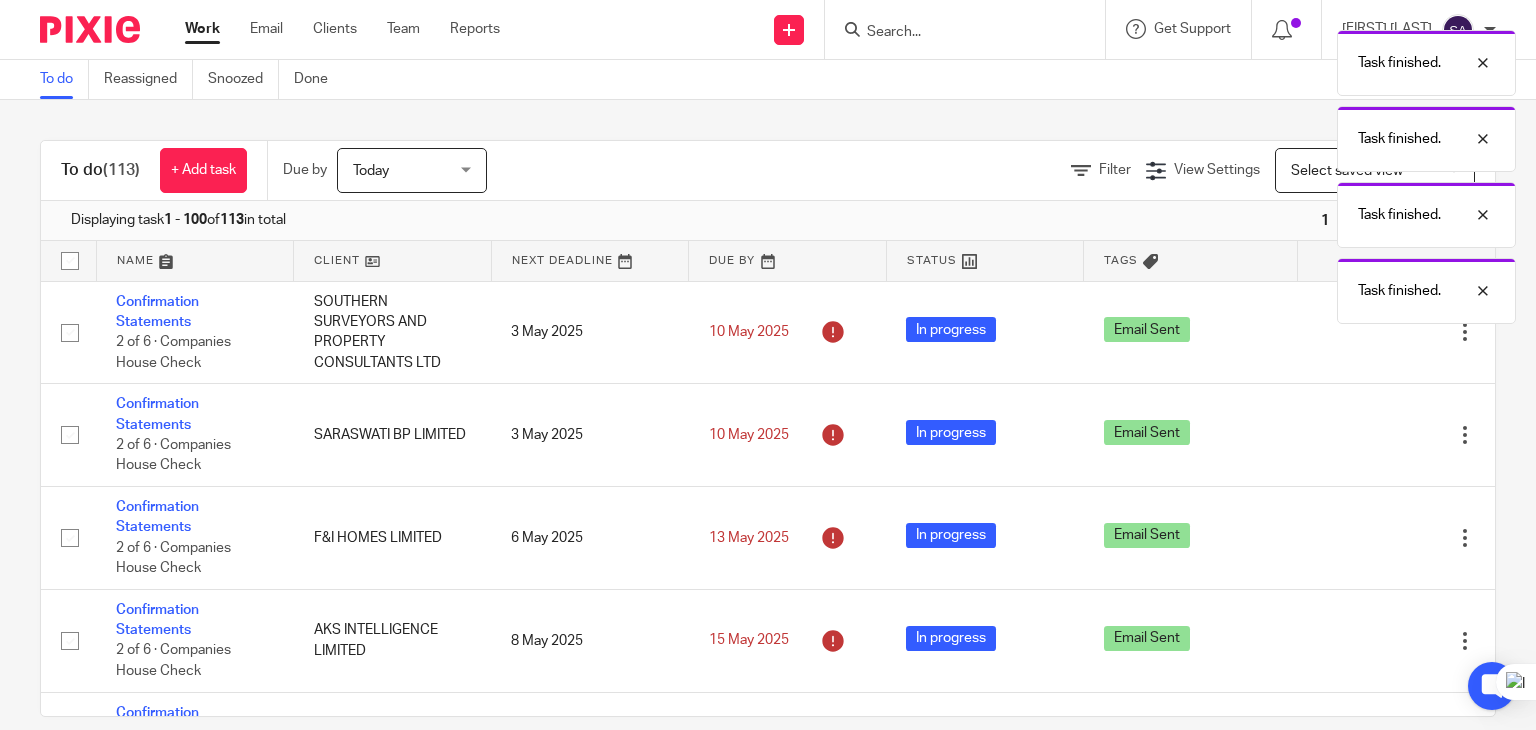 click 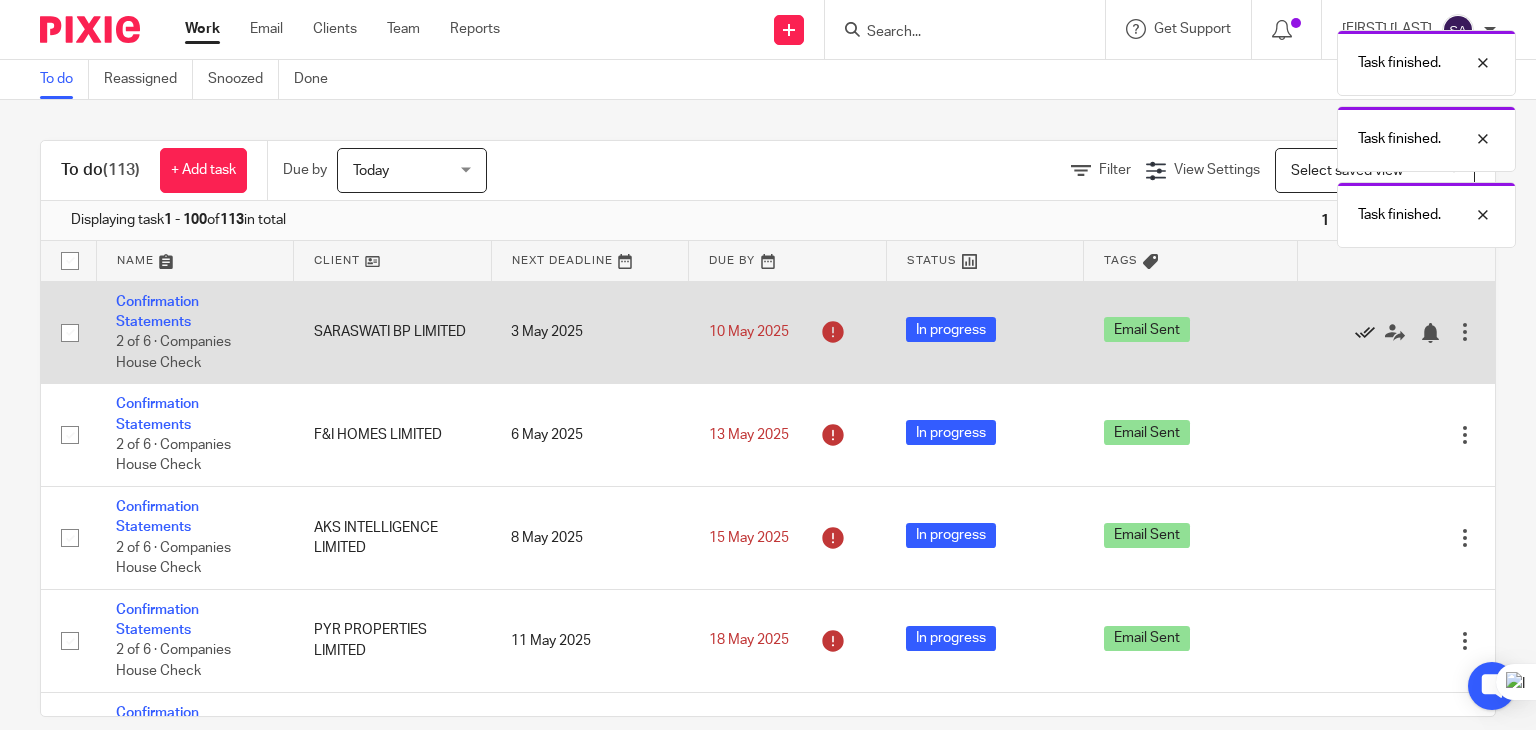 click 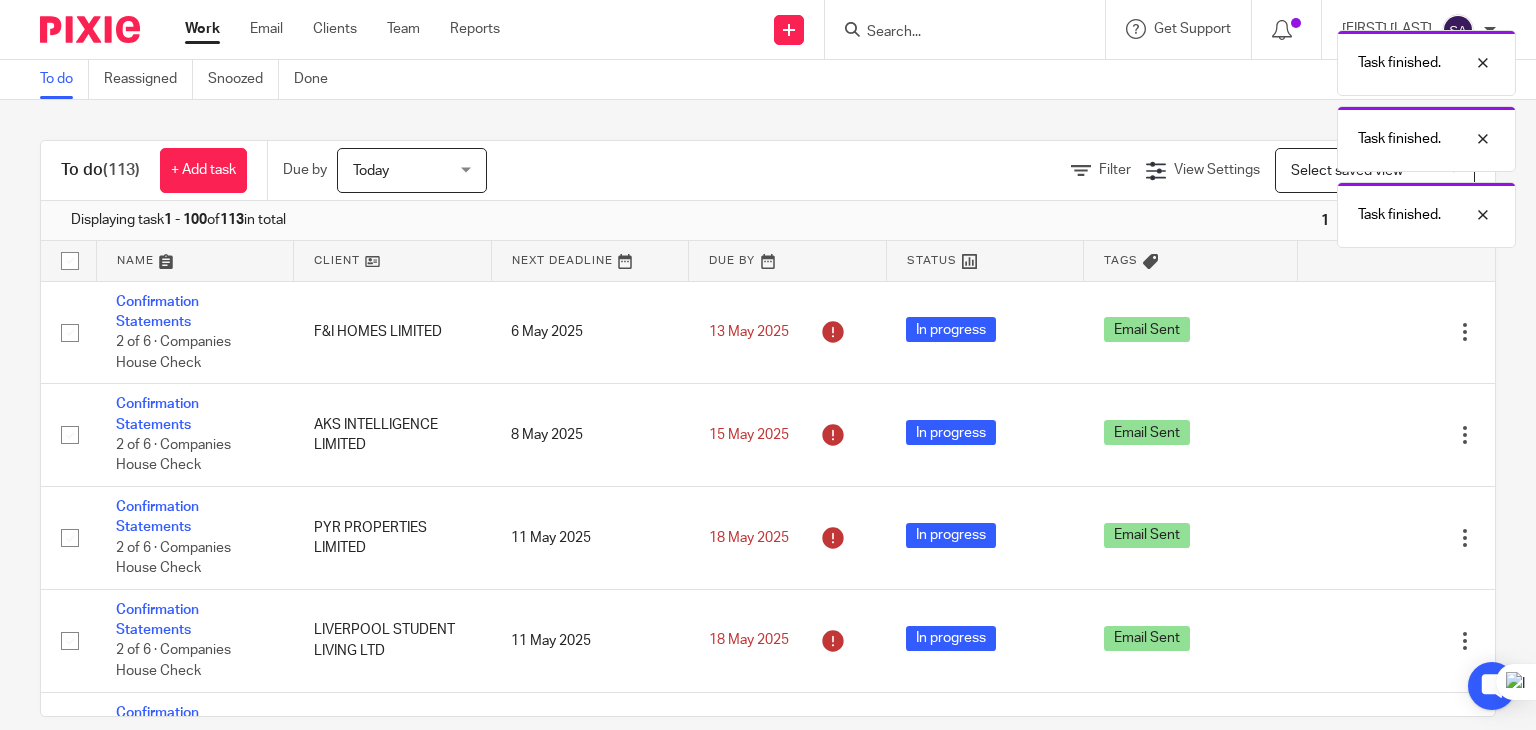 click 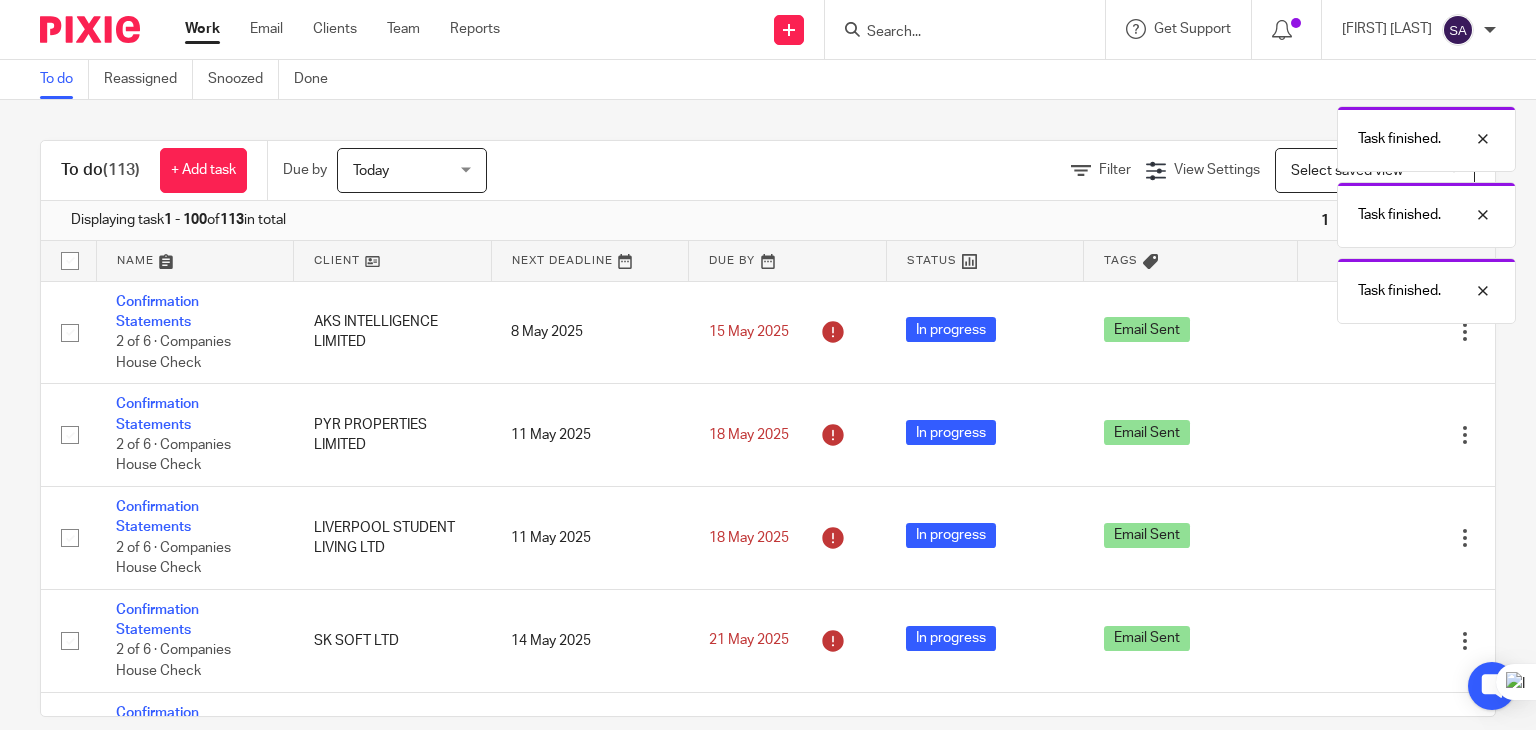 click 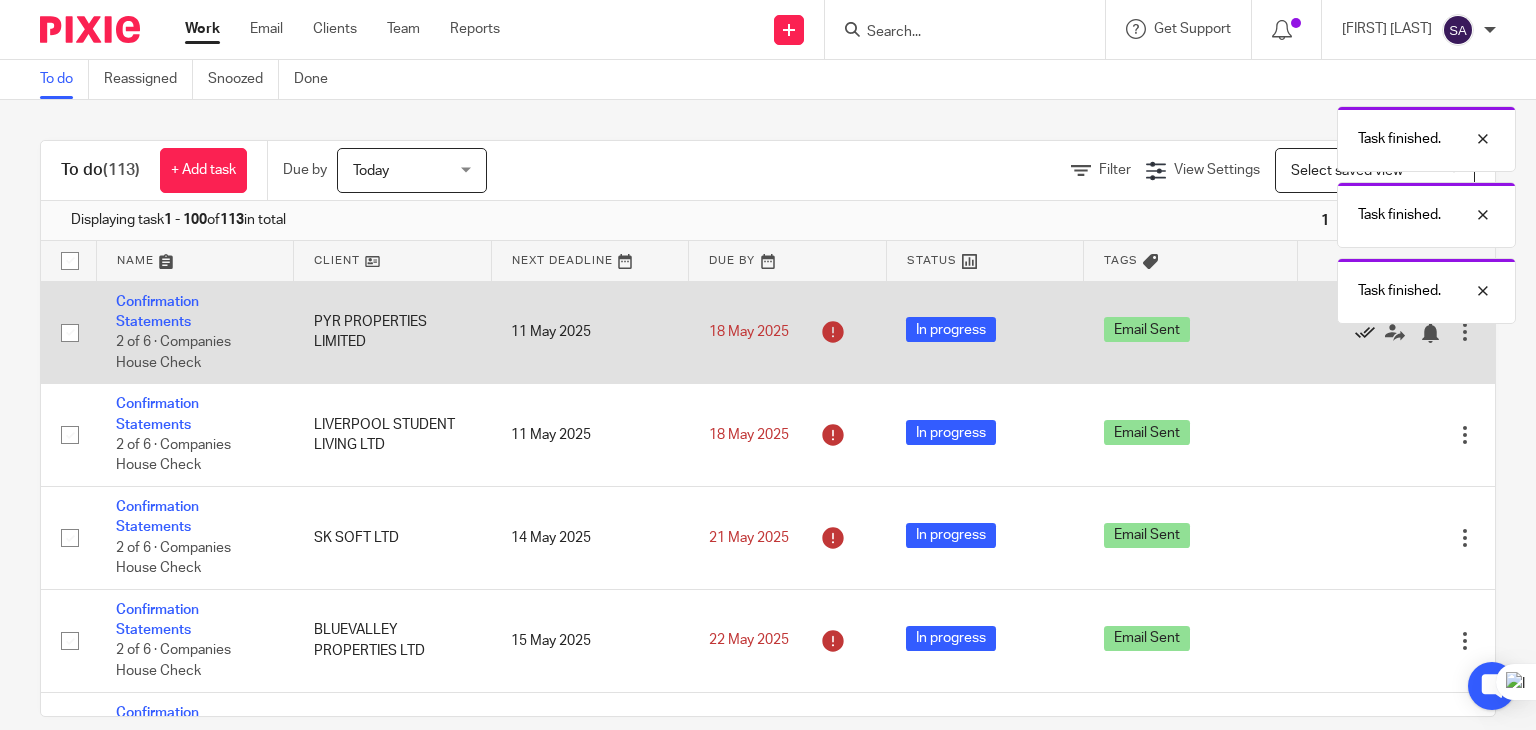 click 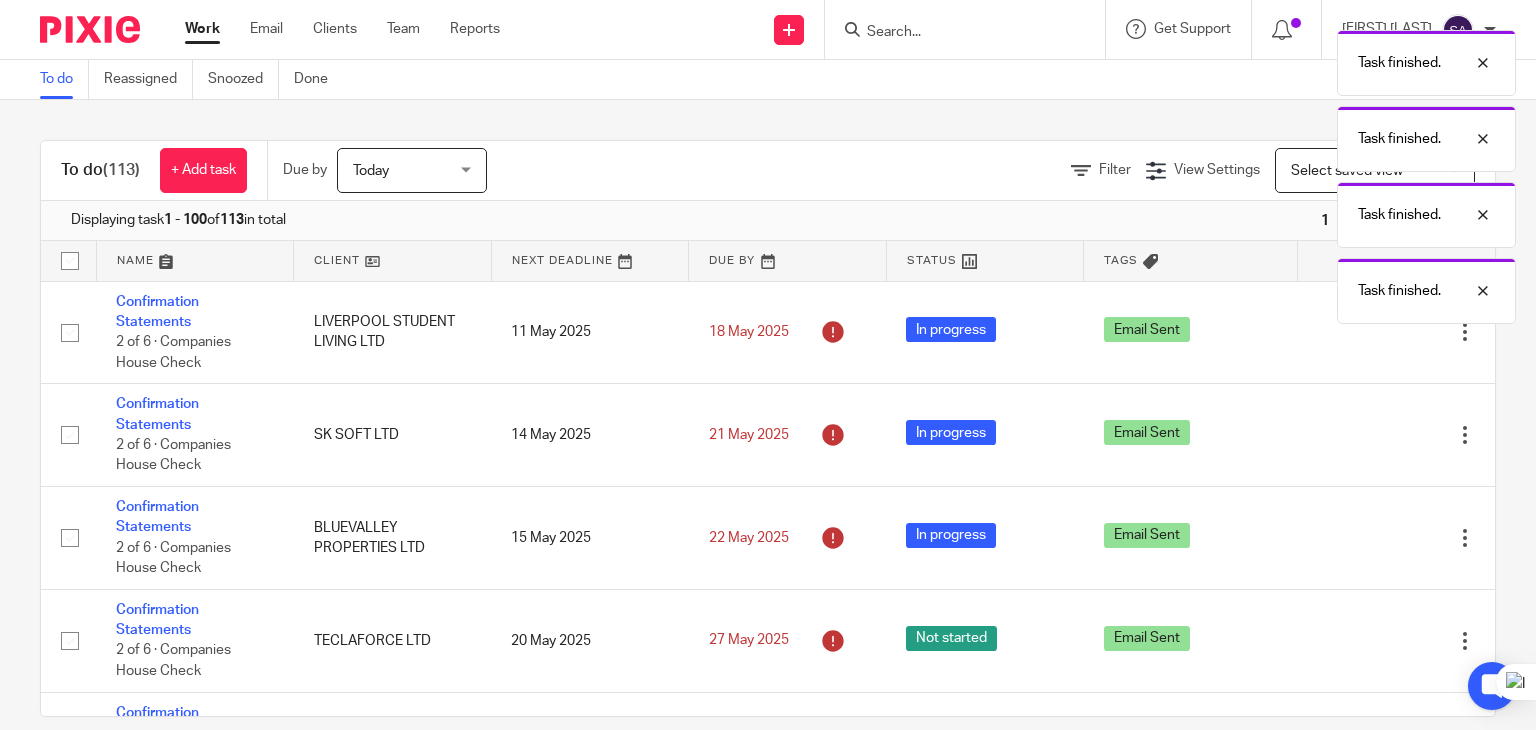click 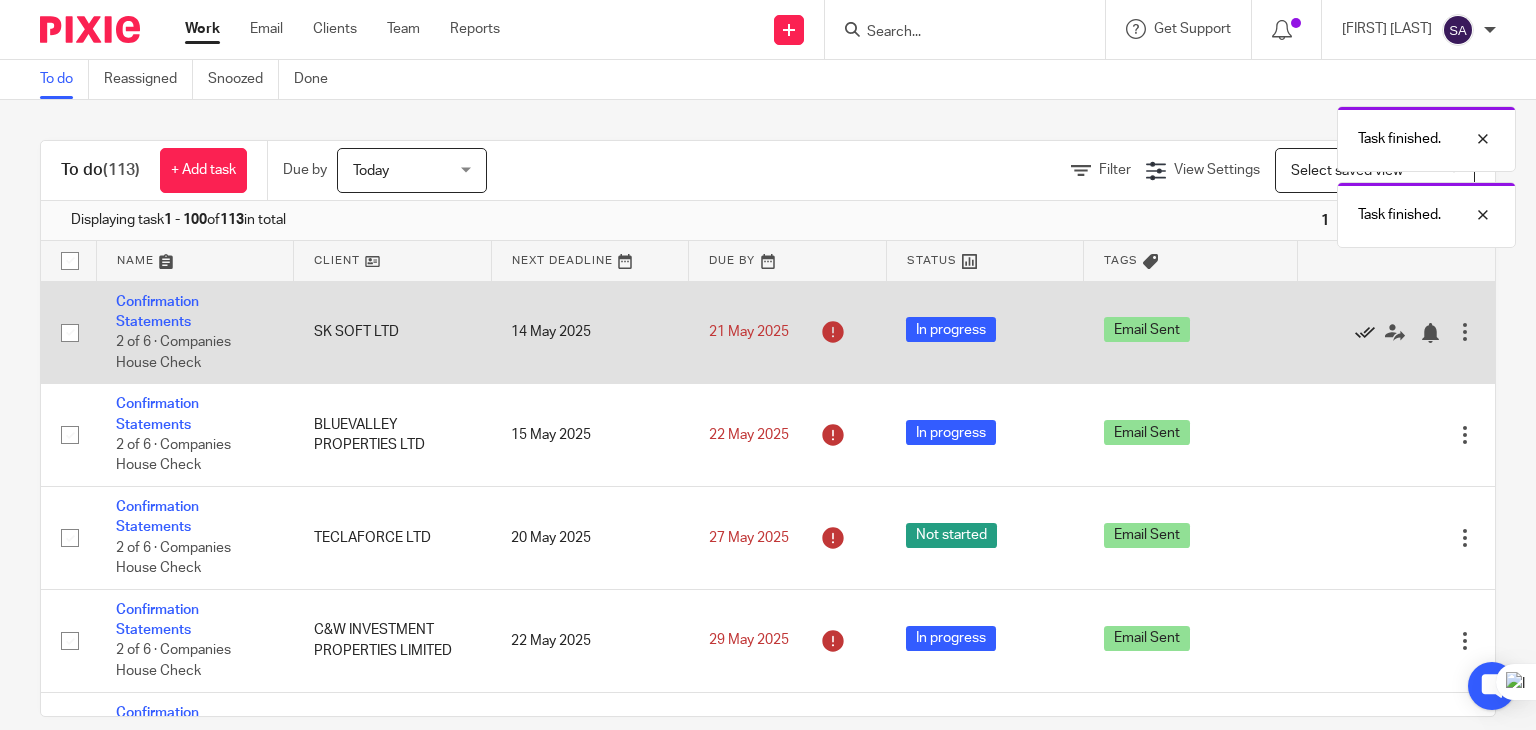 click 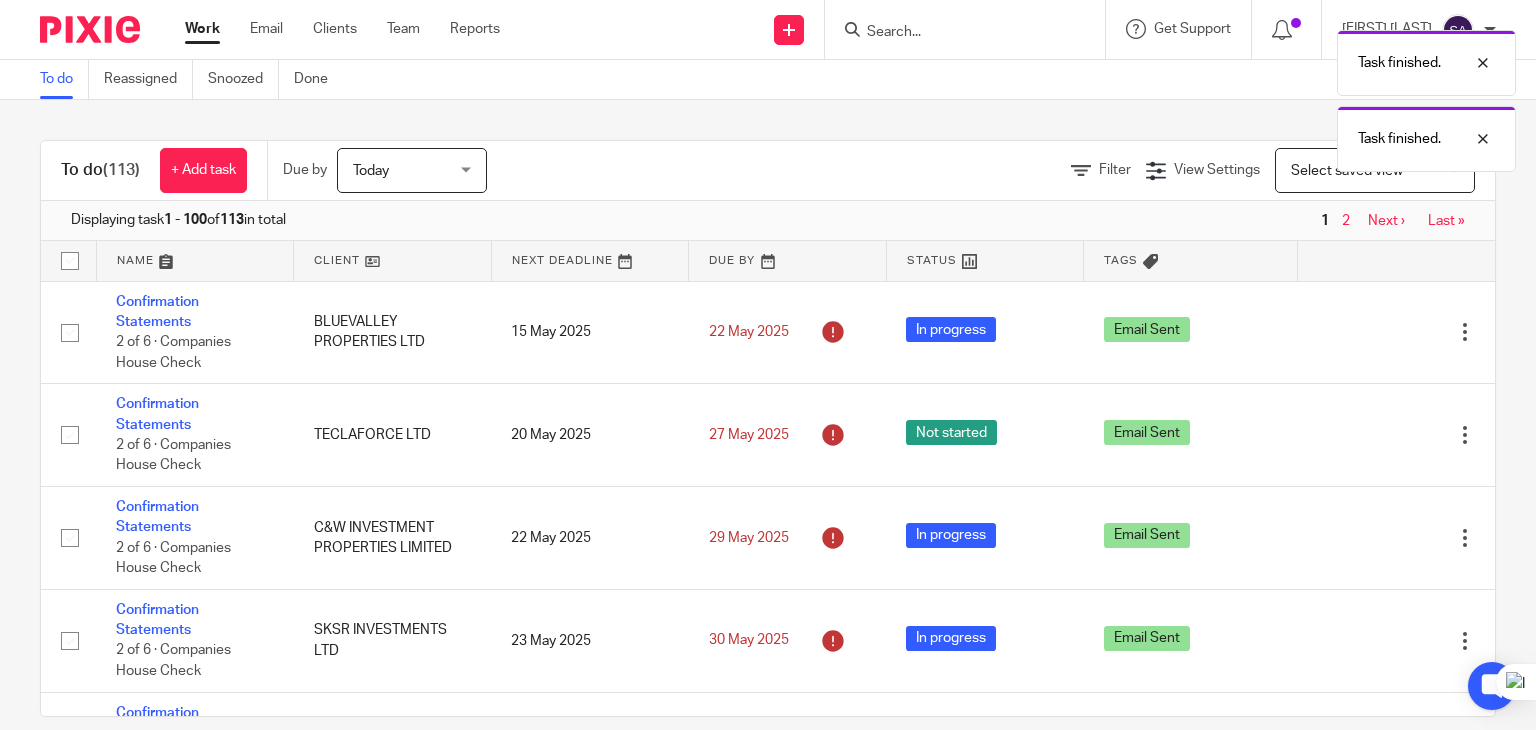 click 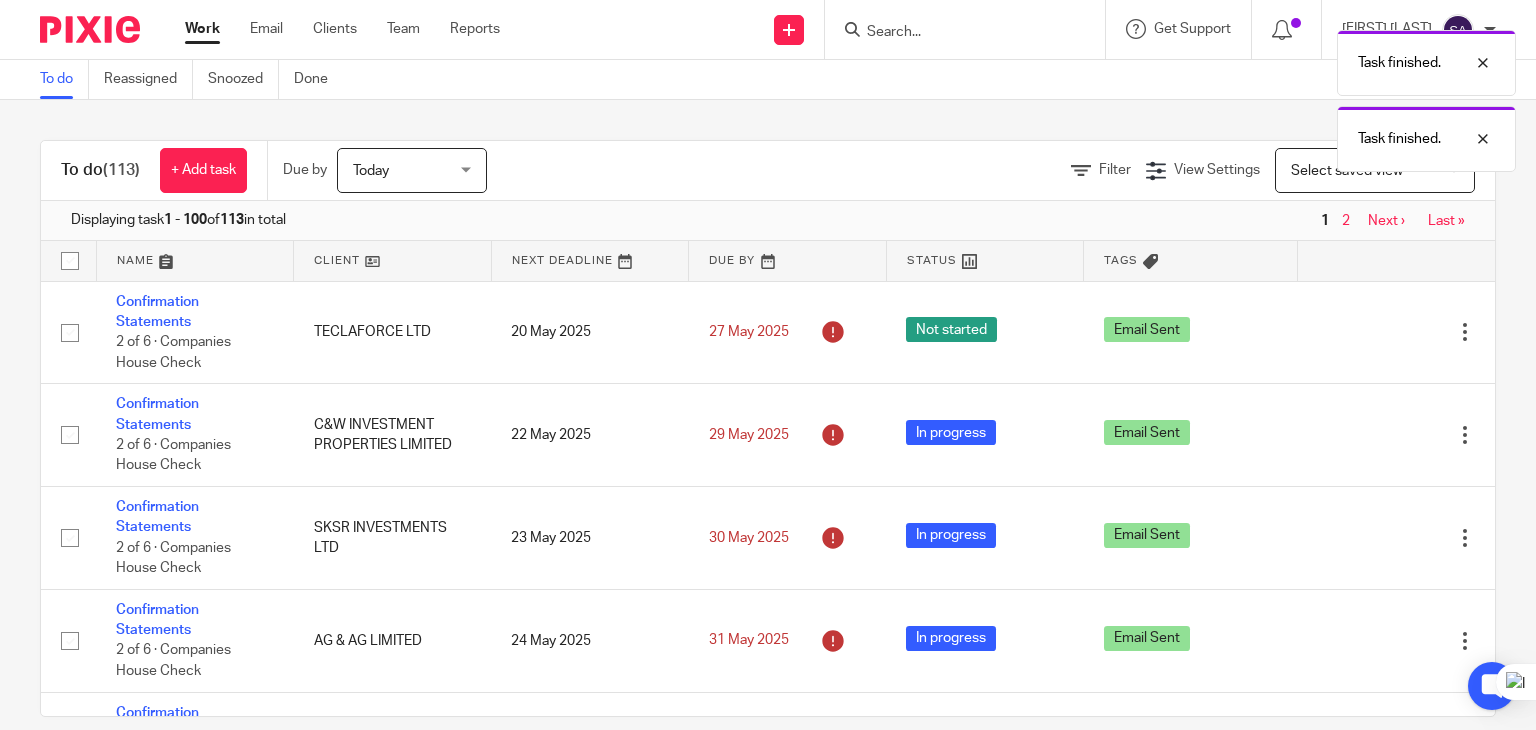 click 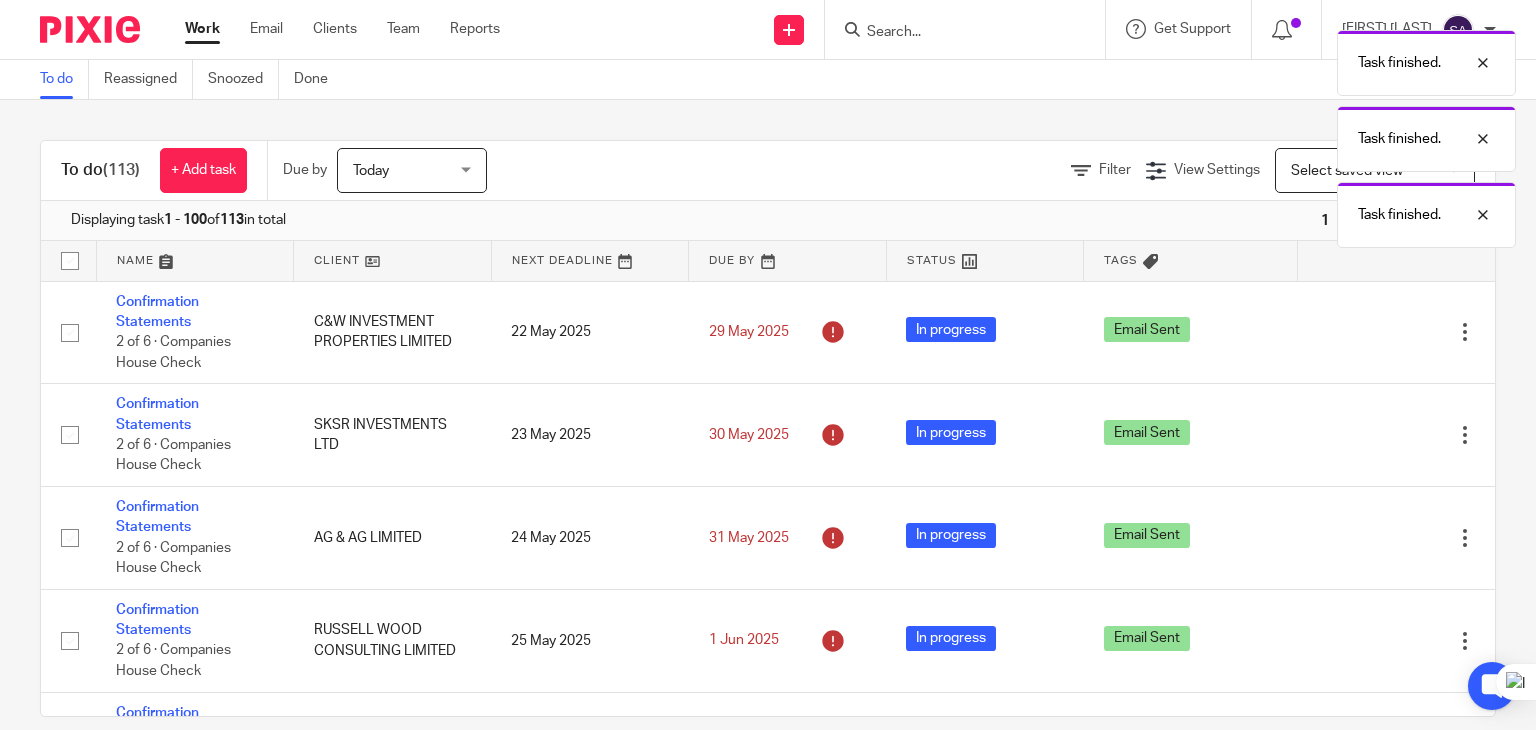 click 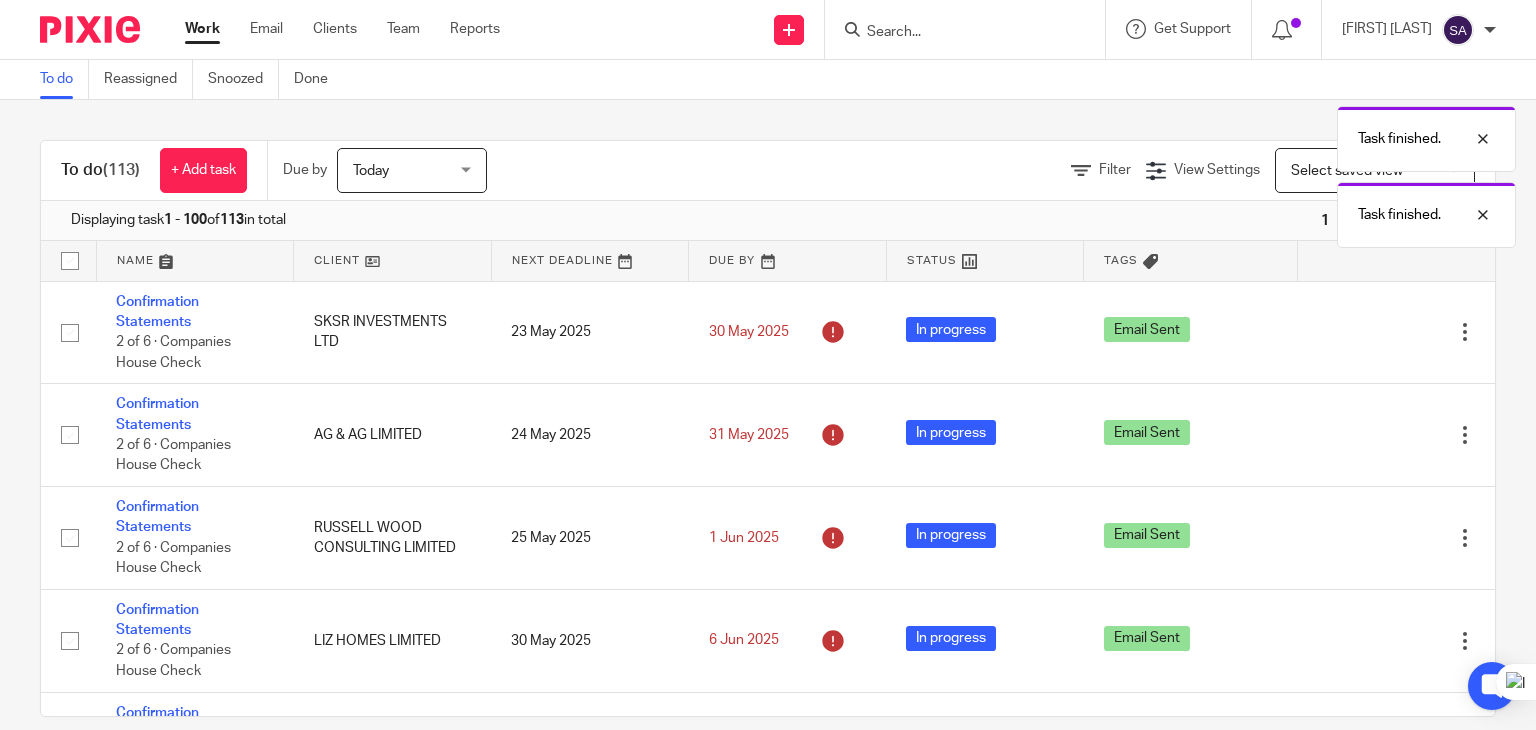 click 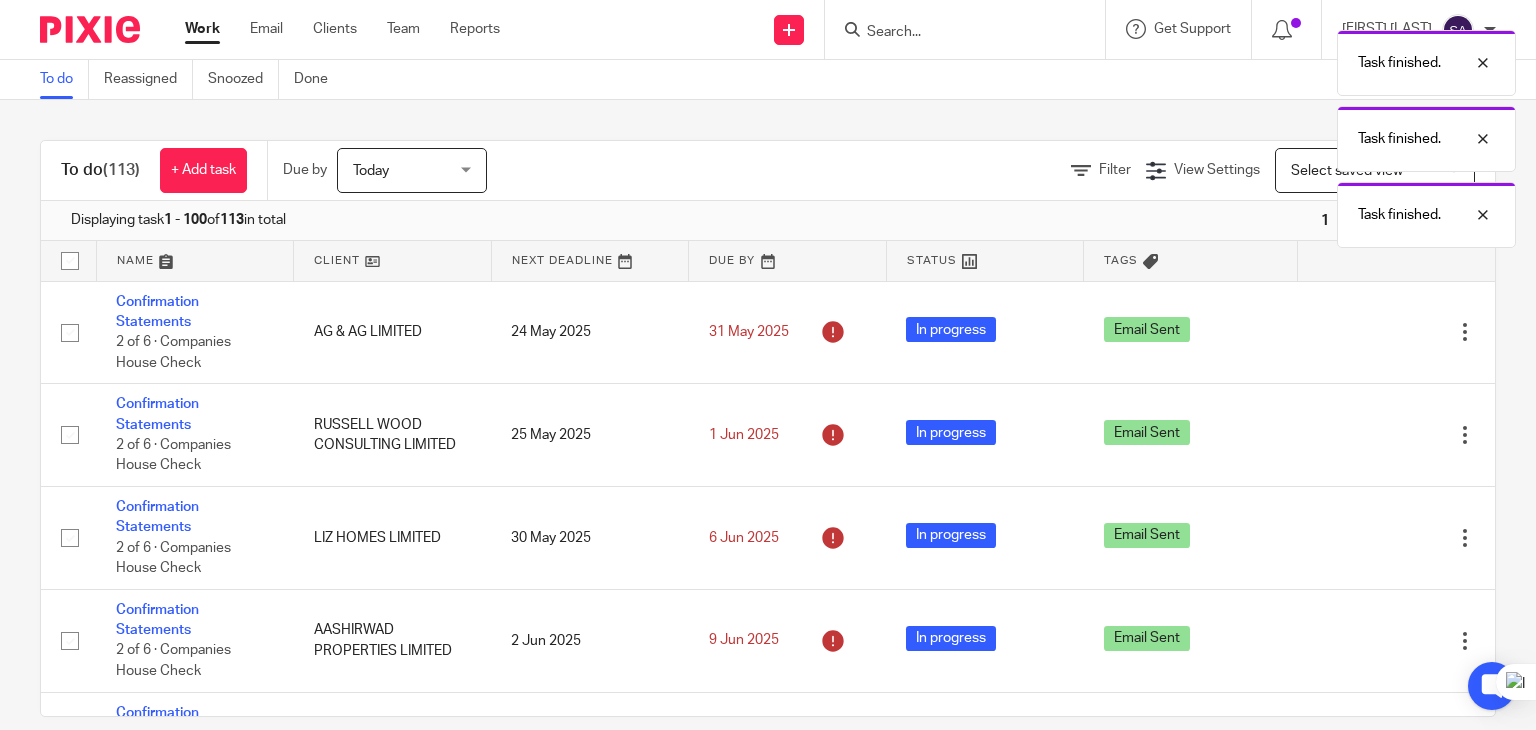 click 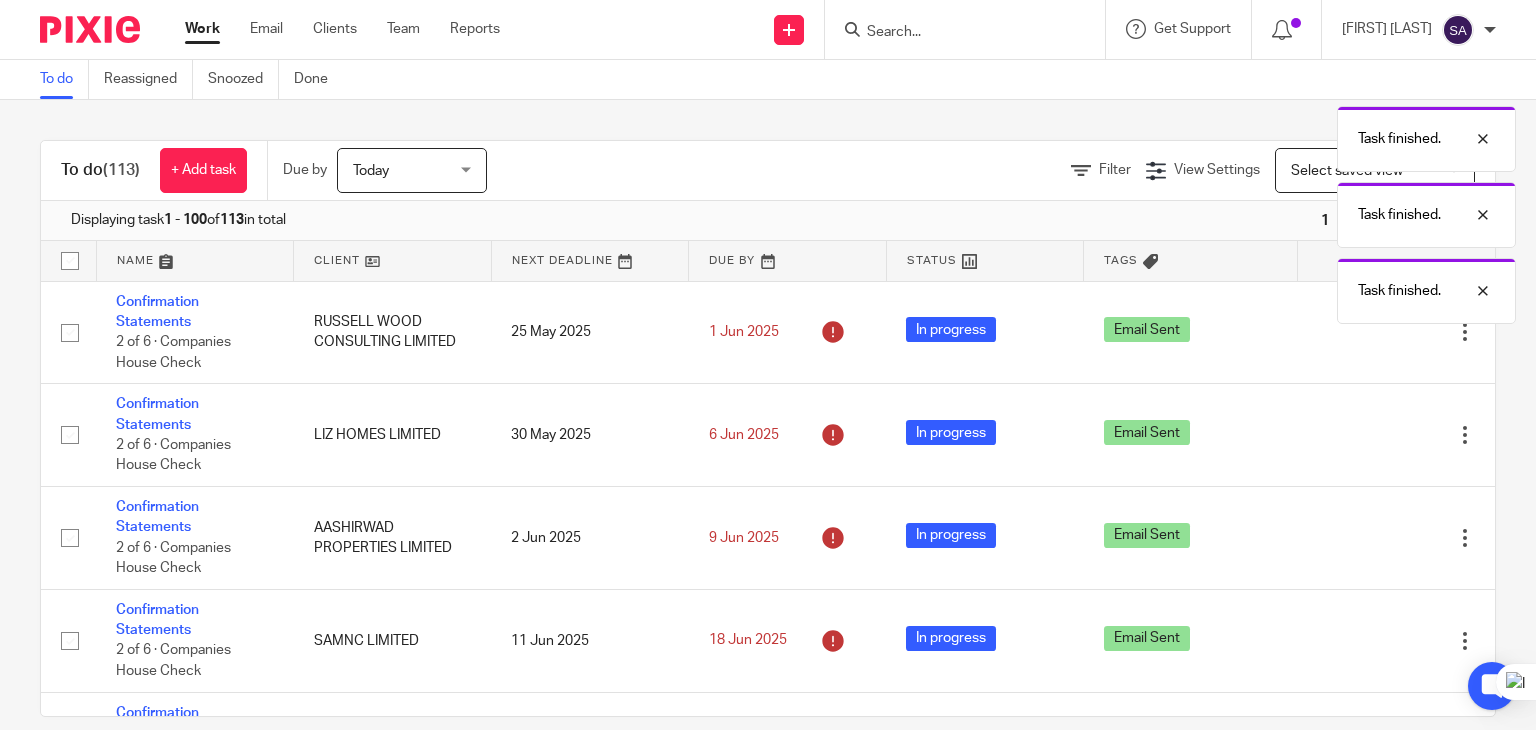click 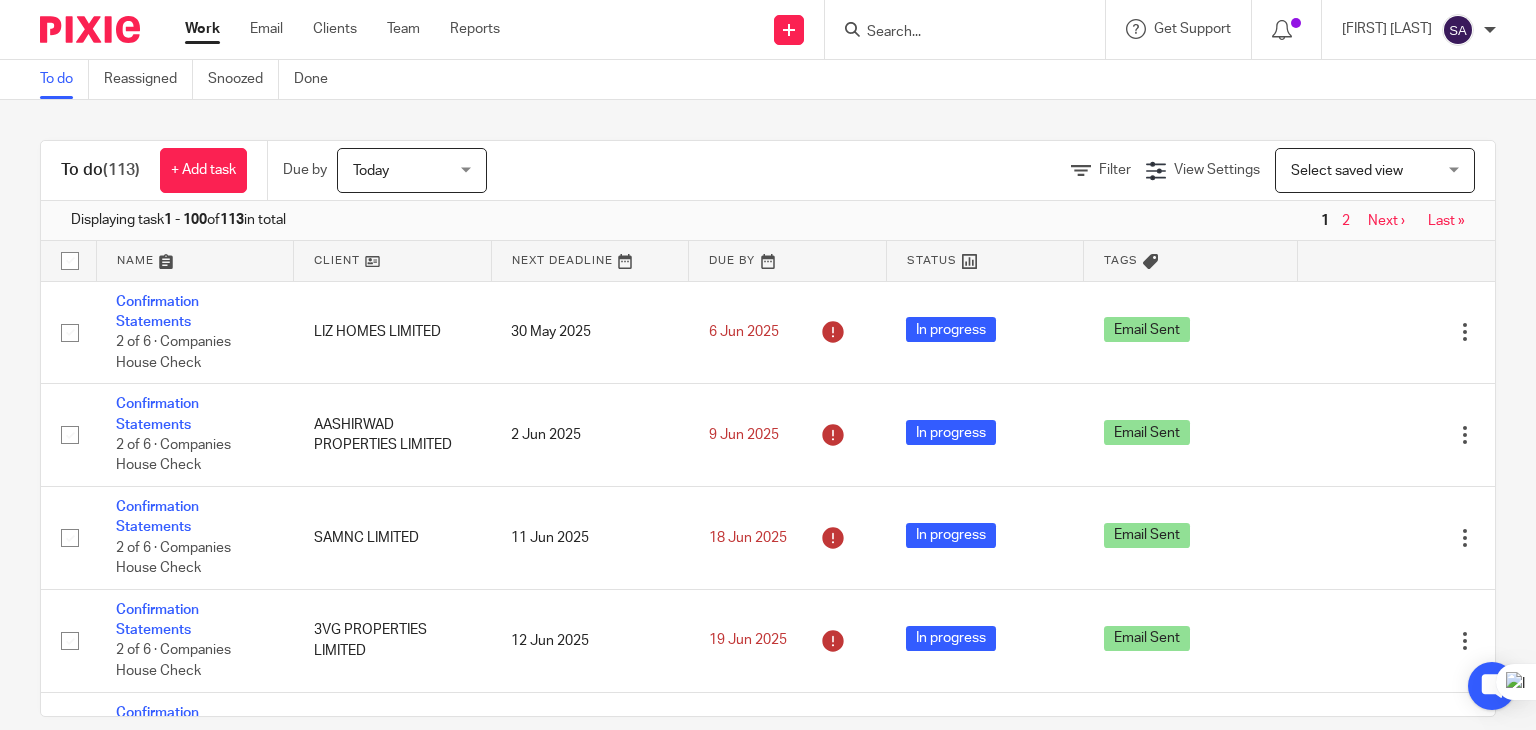 click 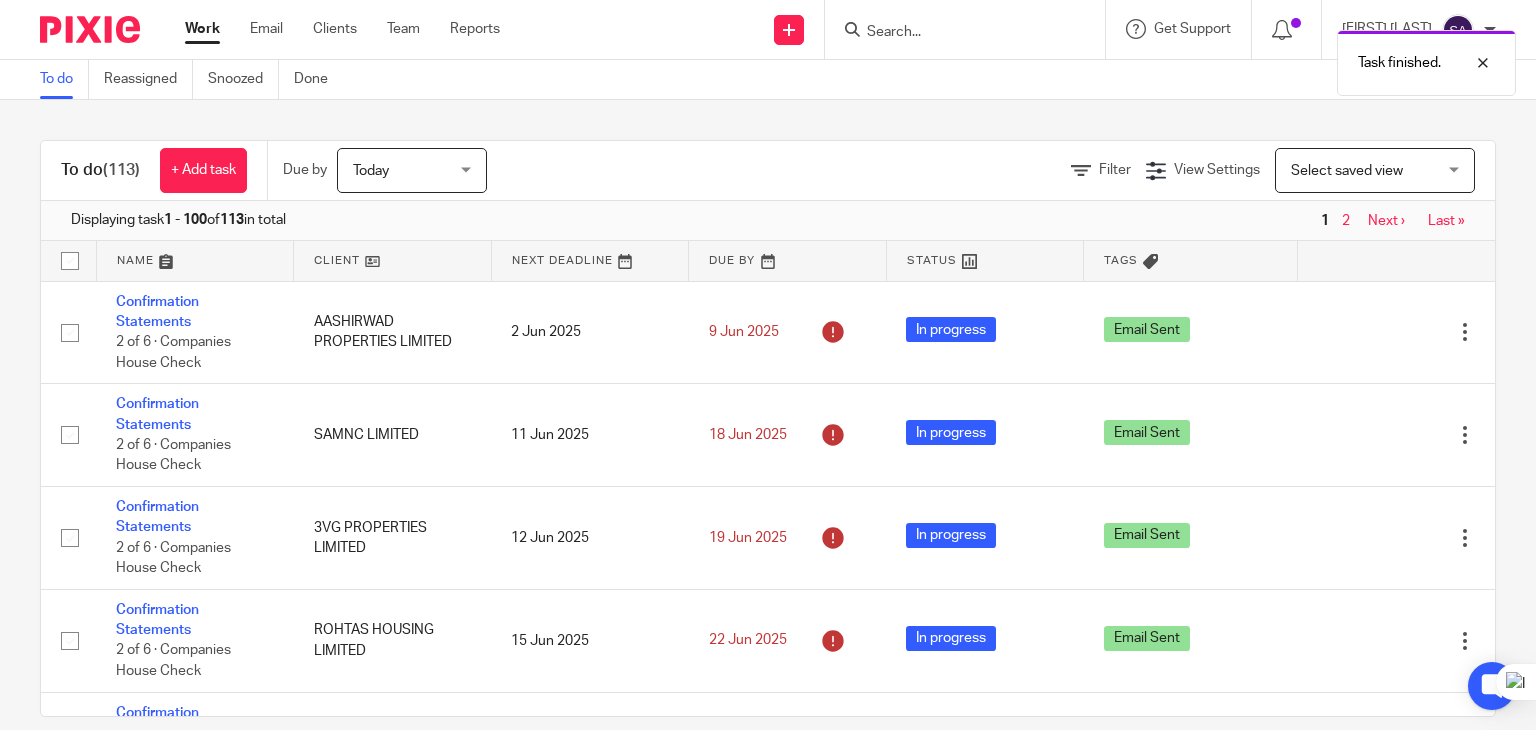 click 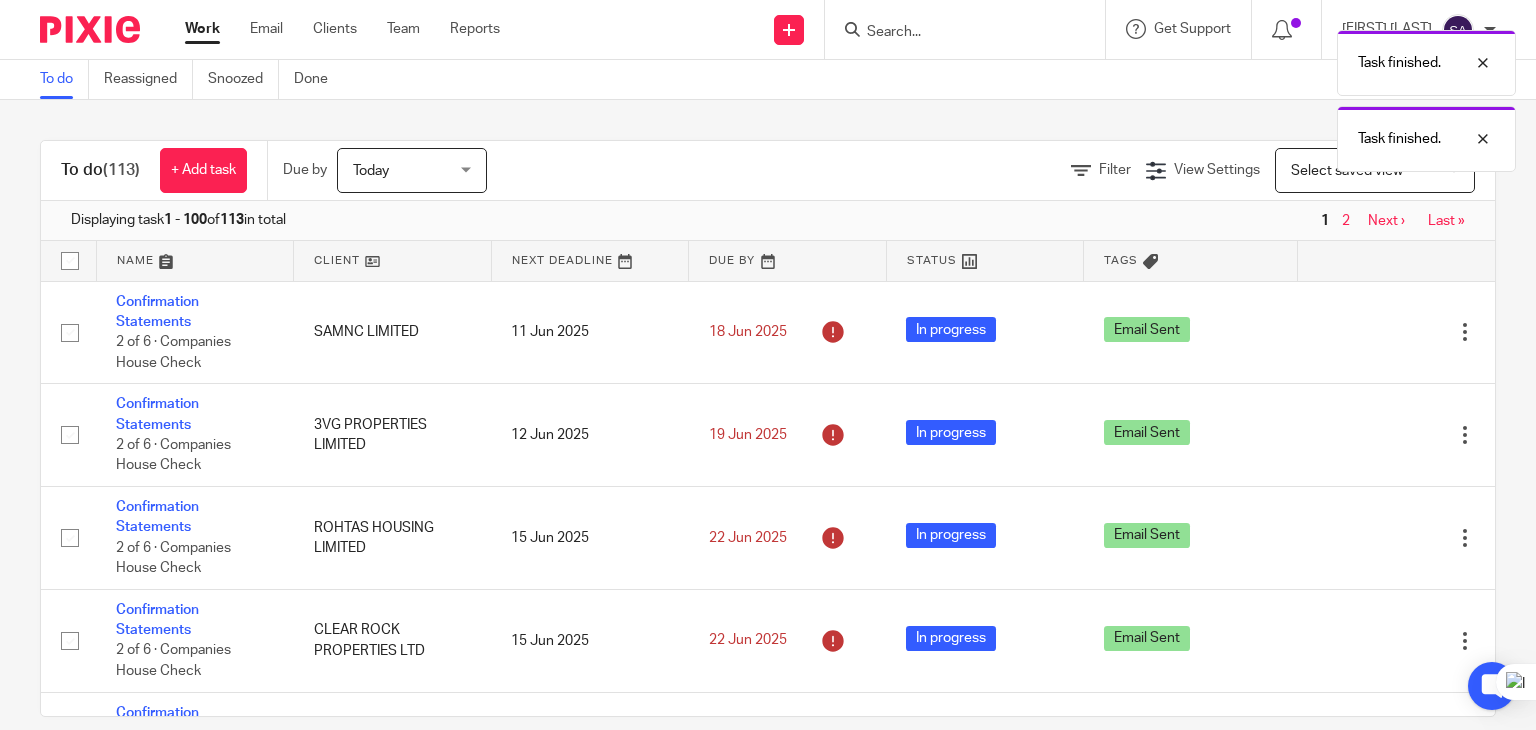 click 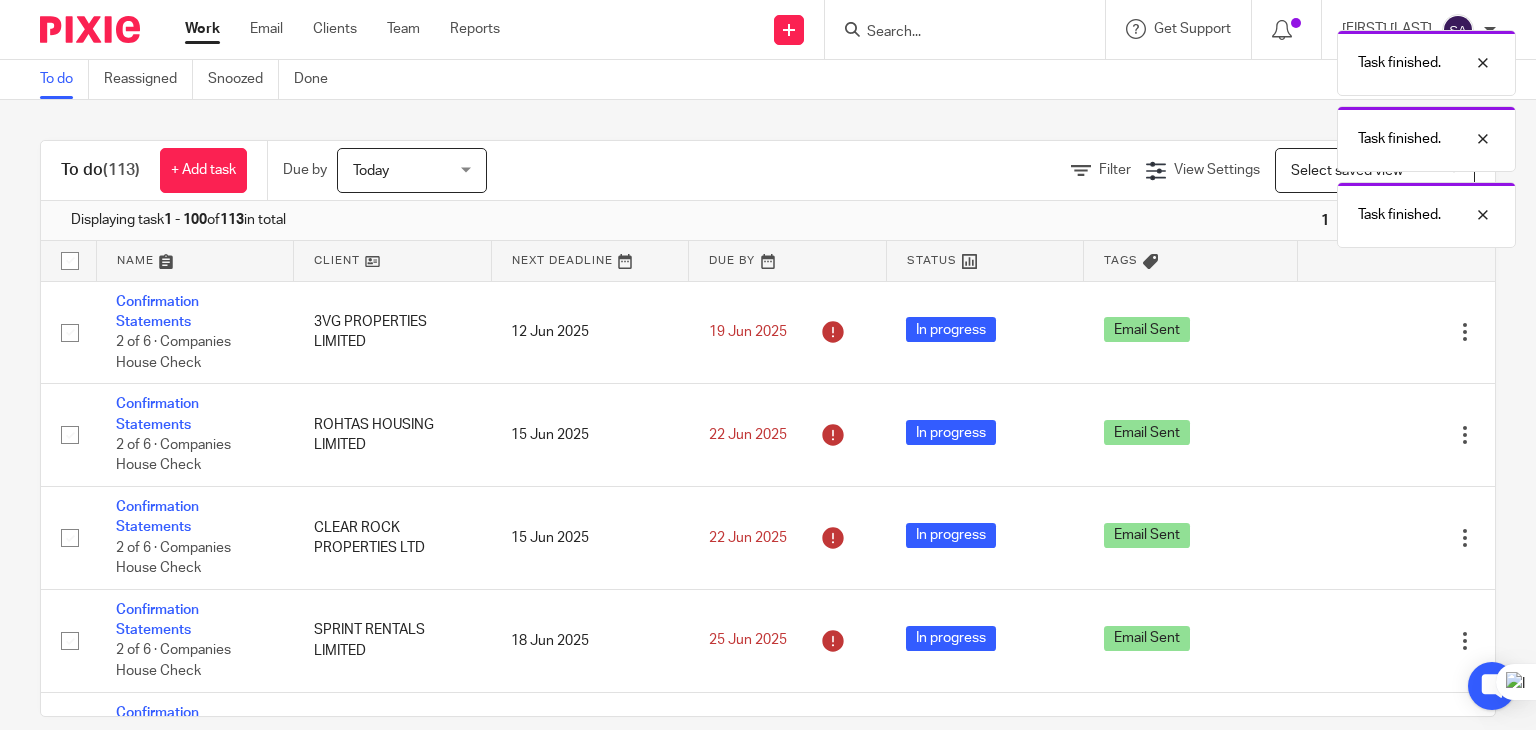 click 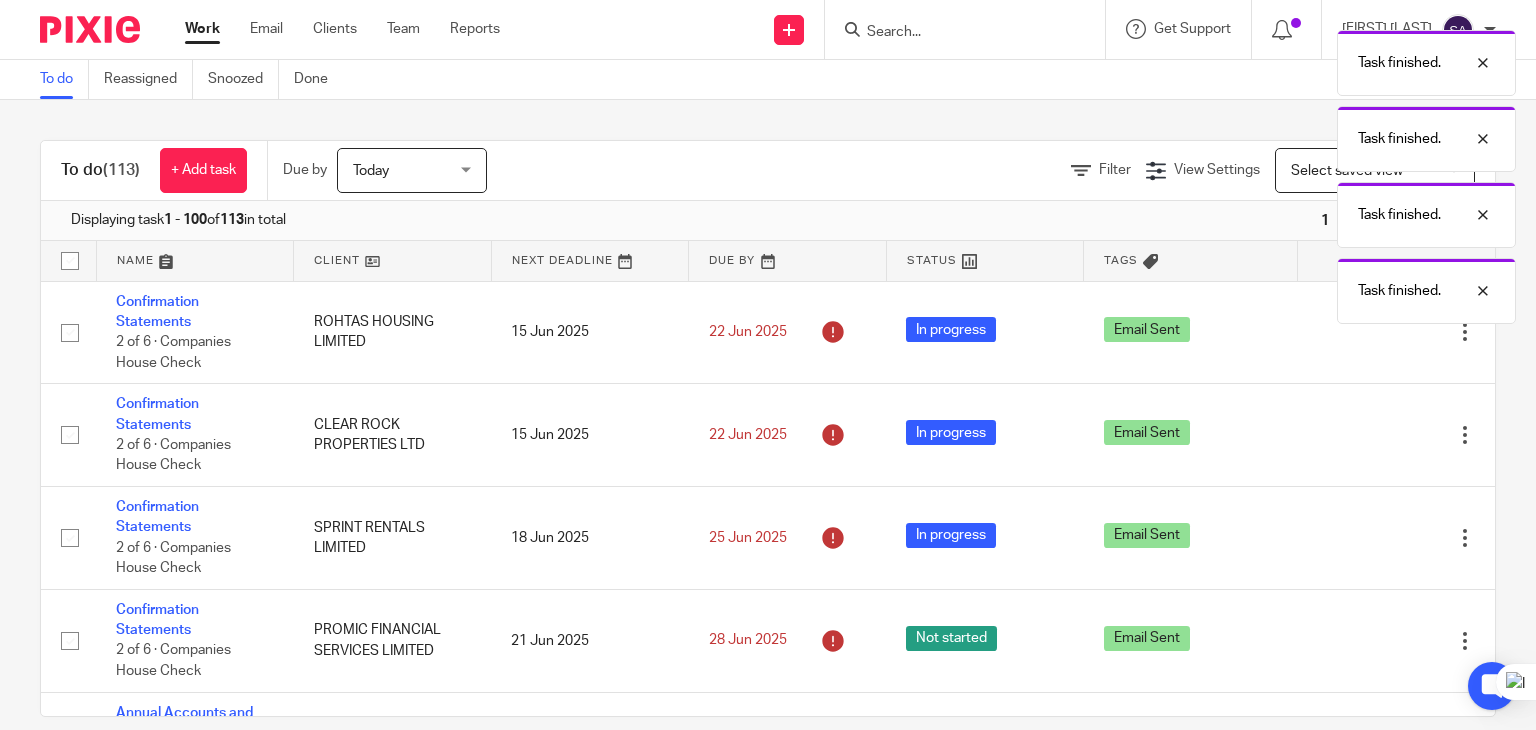 click 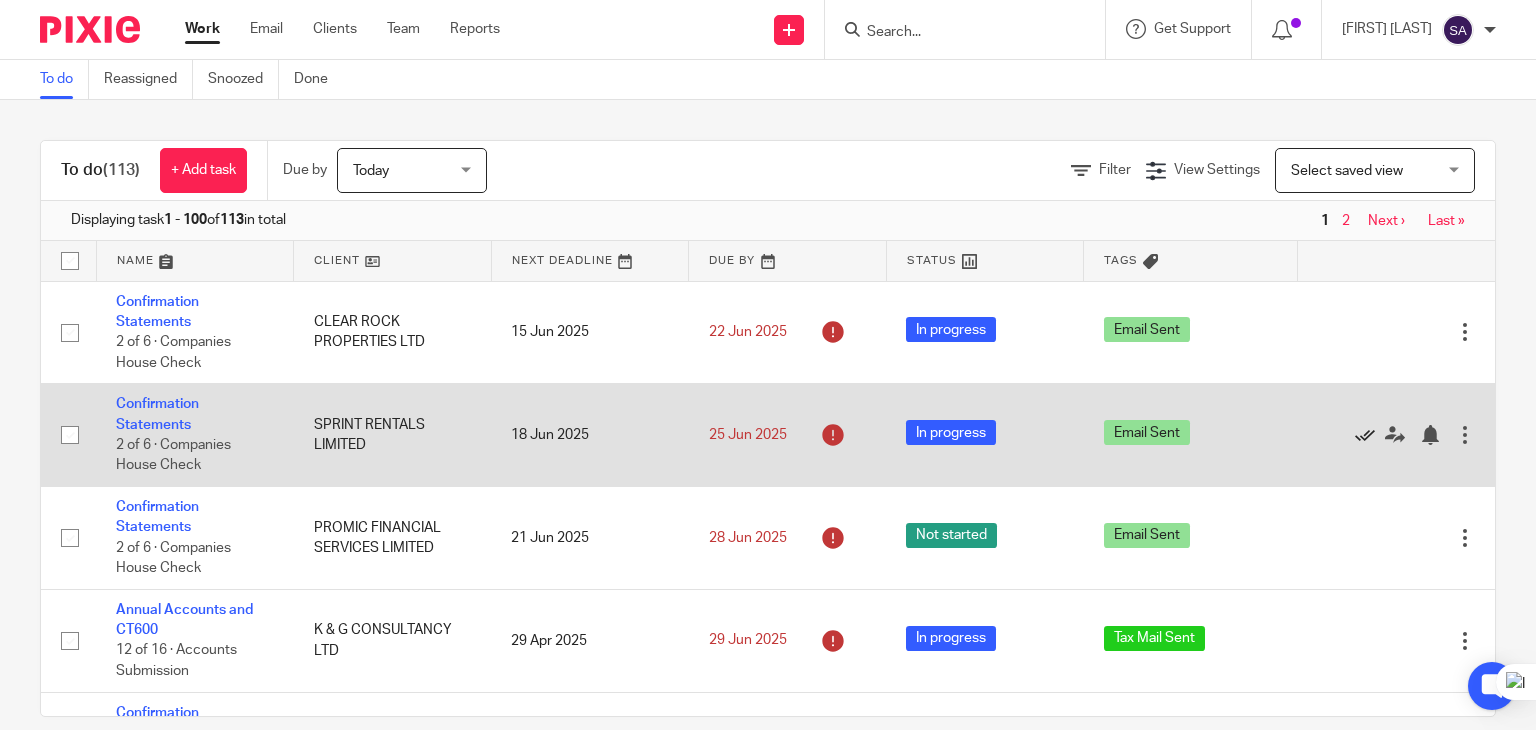 click 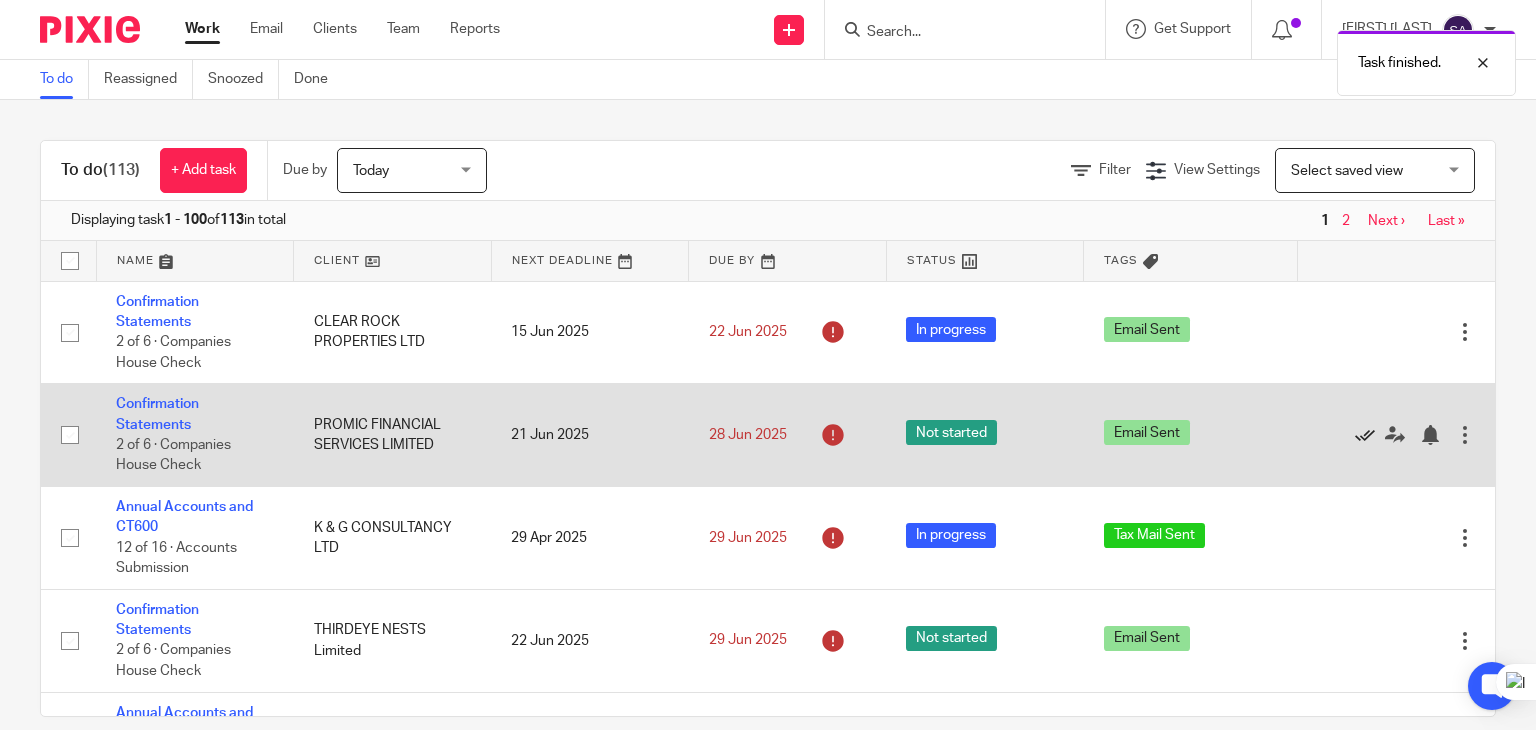click 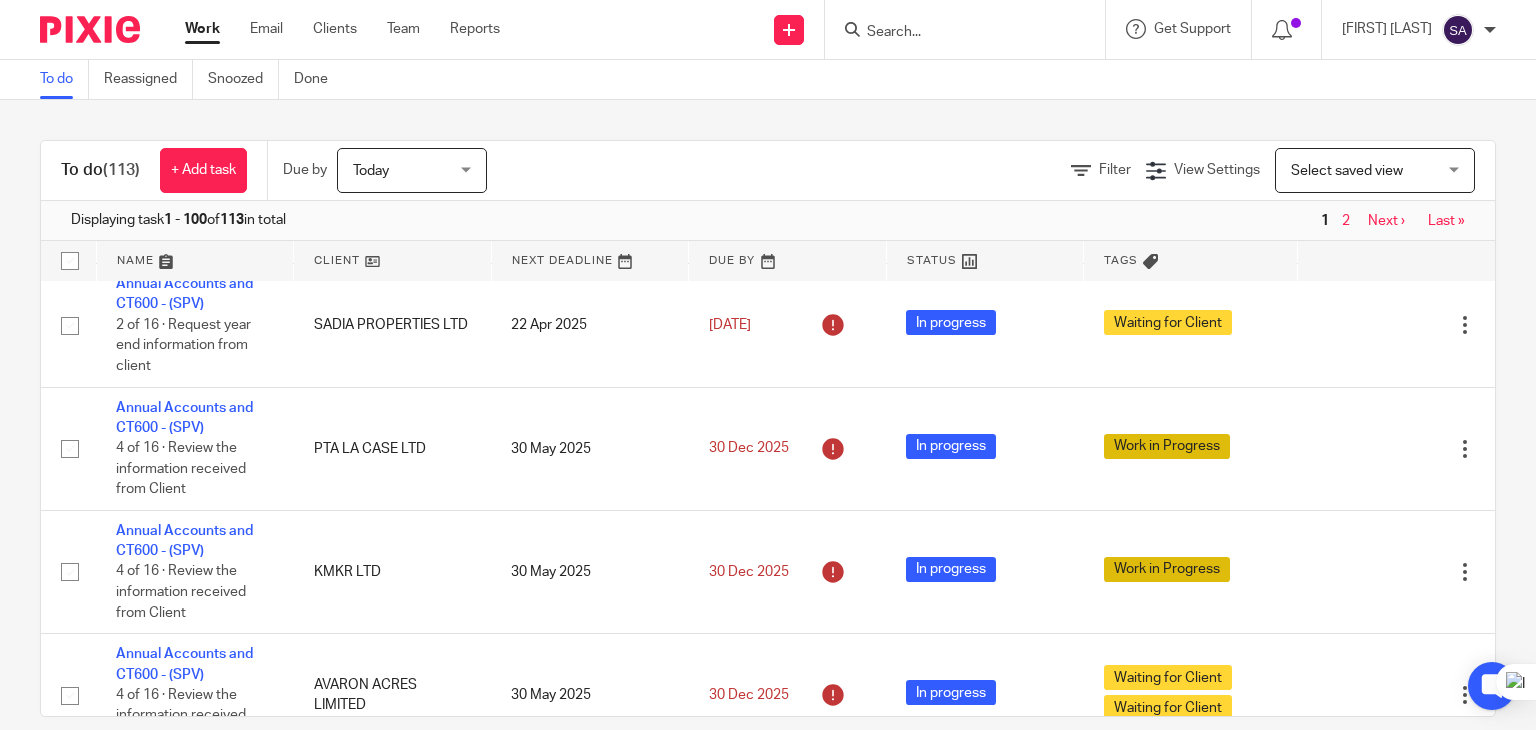 scroll, scrollTop: 5900, scrollLeft: 0, axis: vertical 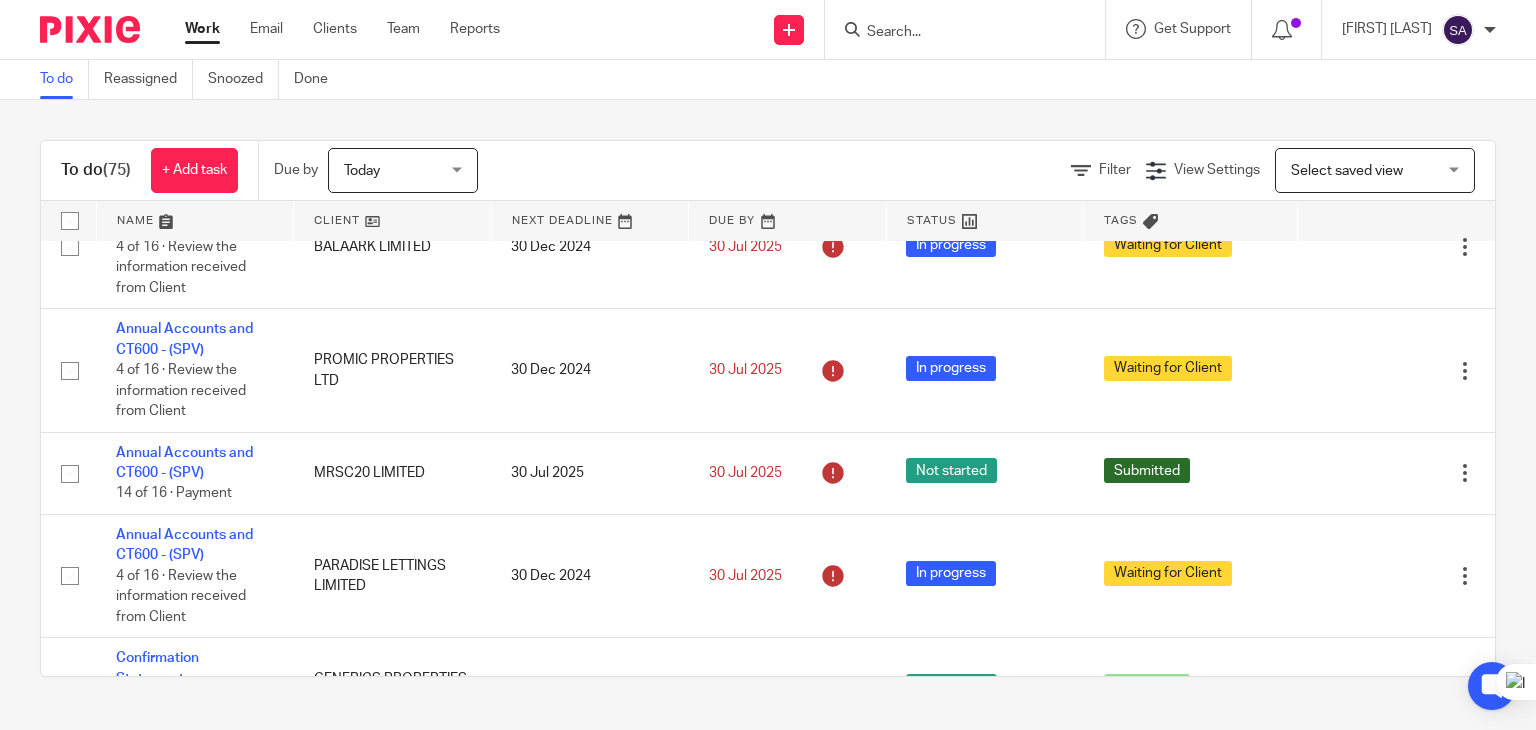 click on "Today
Today" at bounding box center [403, 170] 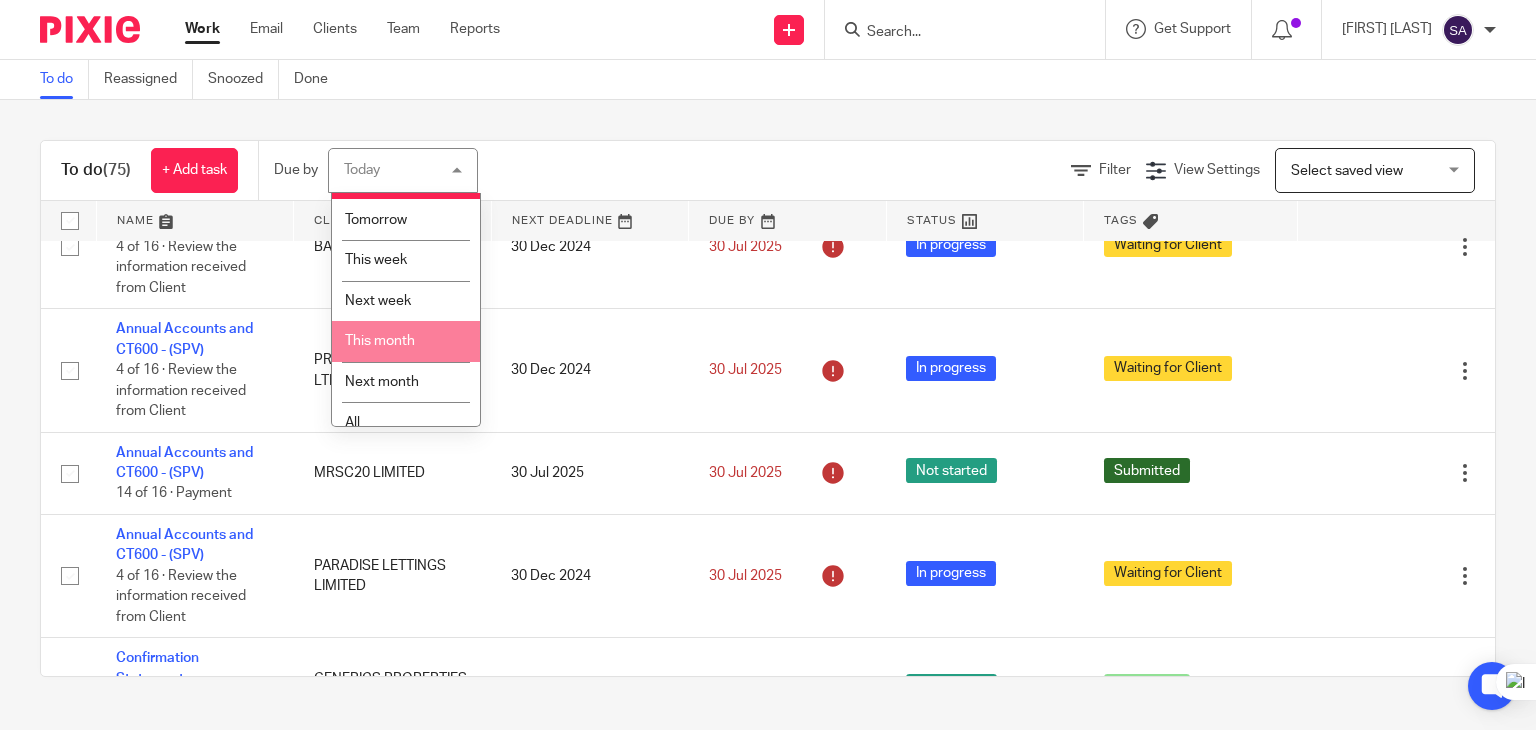 scroll, scrollTop: 53, scrollLeft: 0, axis: vertical 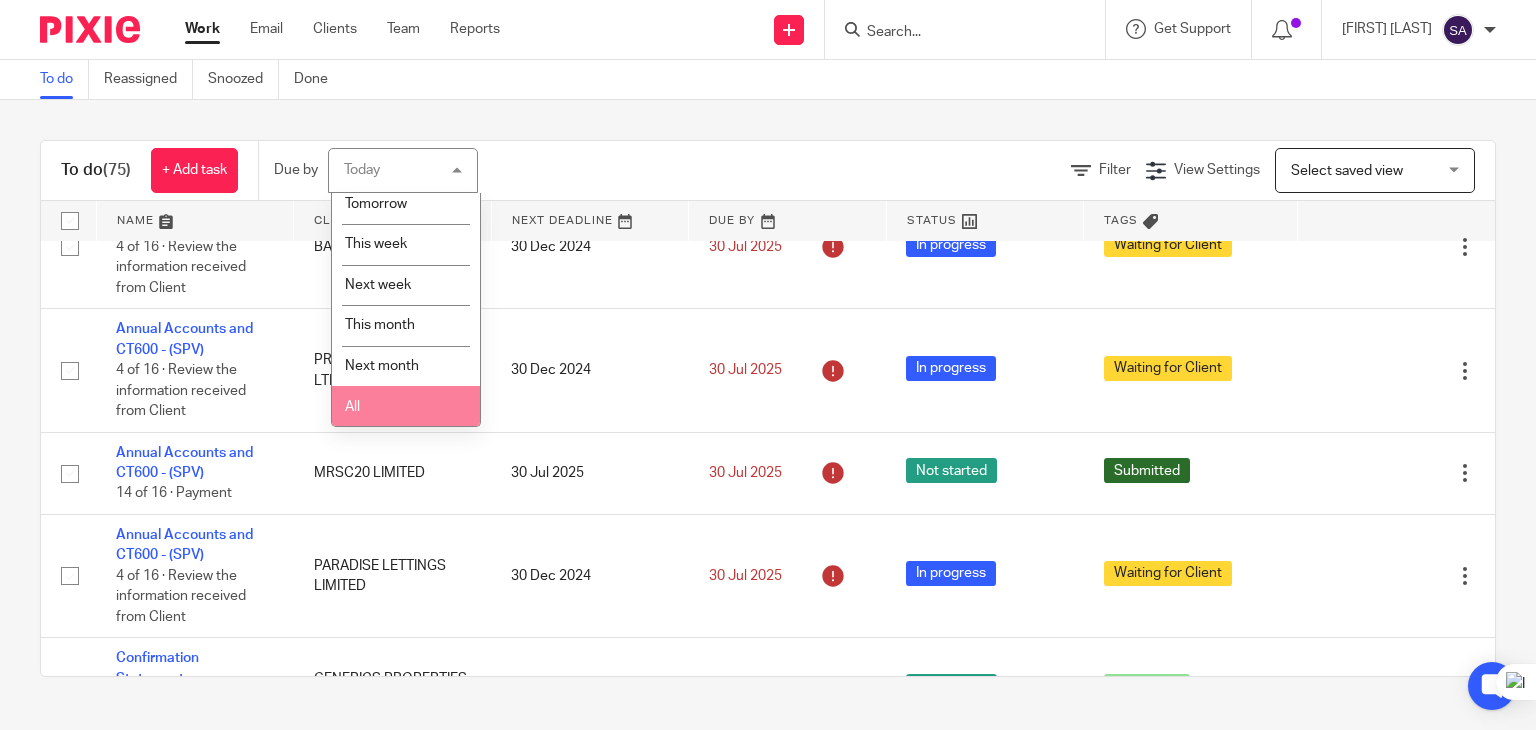 click on "All" at bounding box center [406, 406] 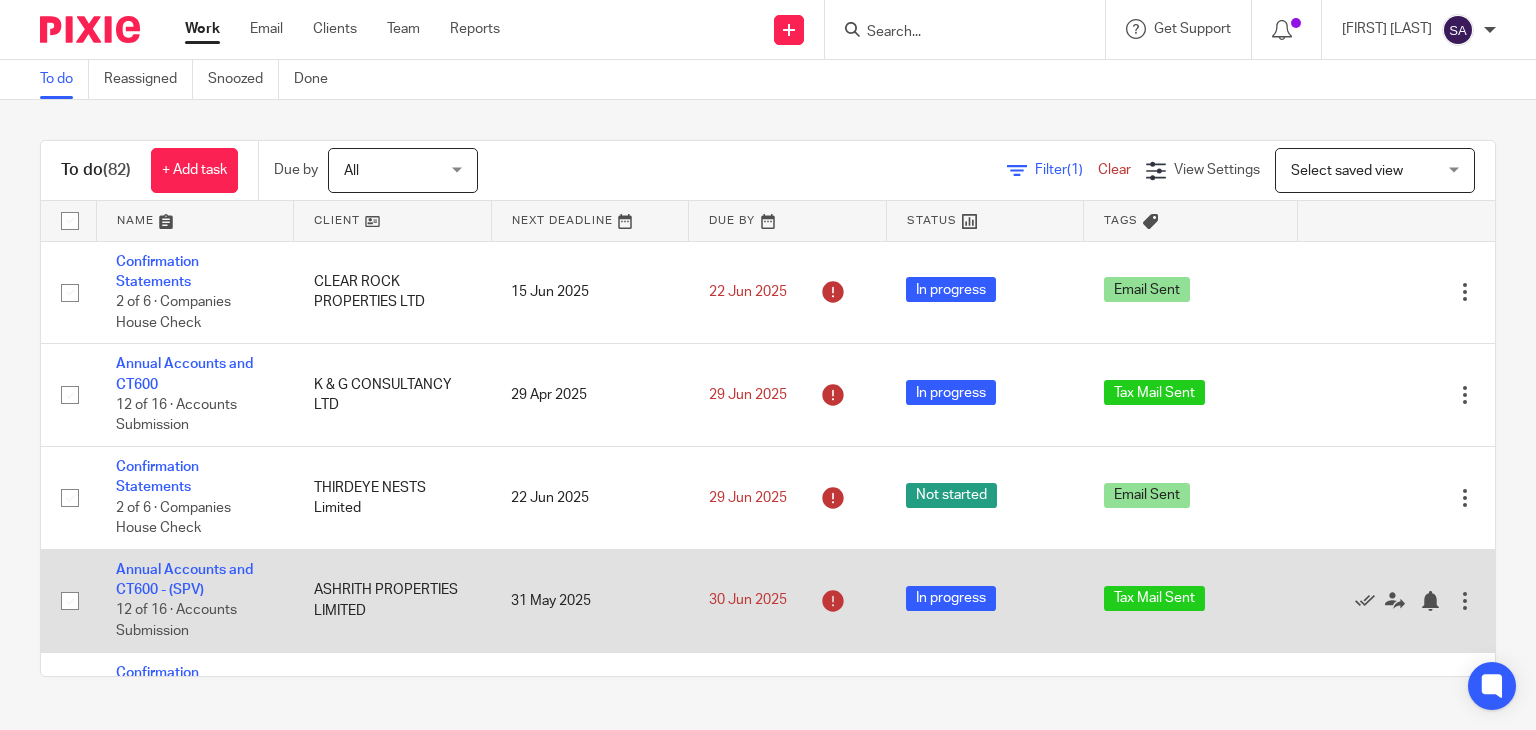scroll, scrollTop: 0, scrollLeft: 0, axis: both 